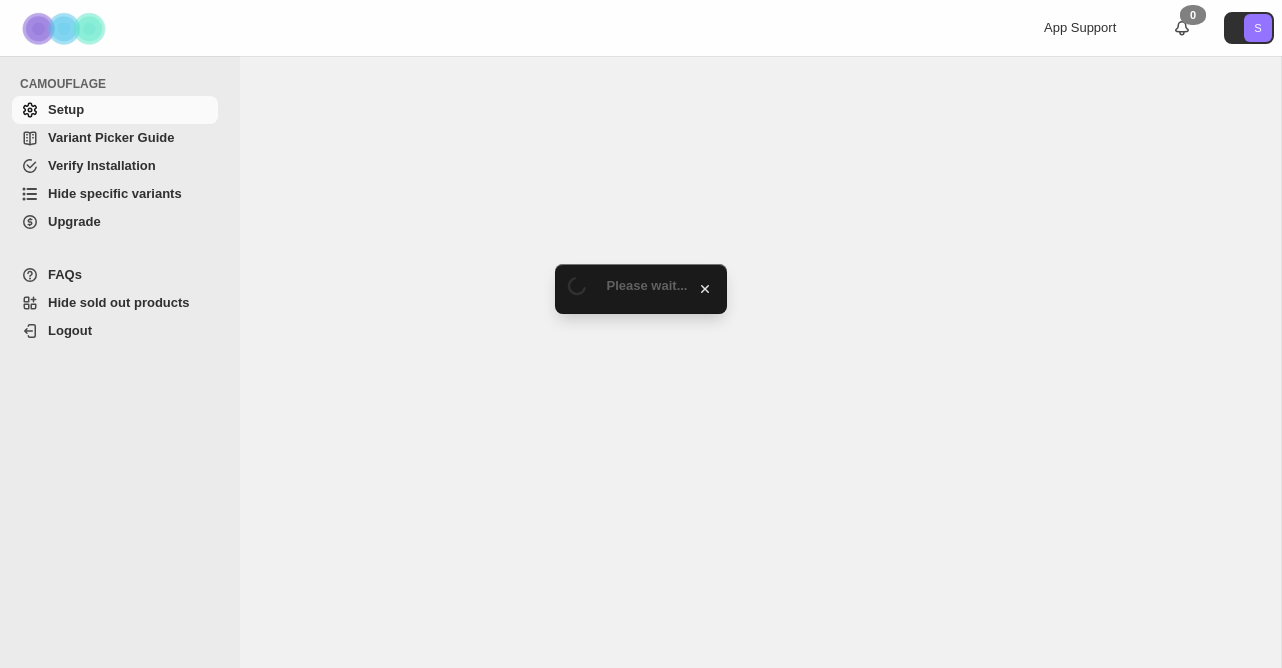 scroll, scrollTop: 0, scrollLeft: 0, axis: both 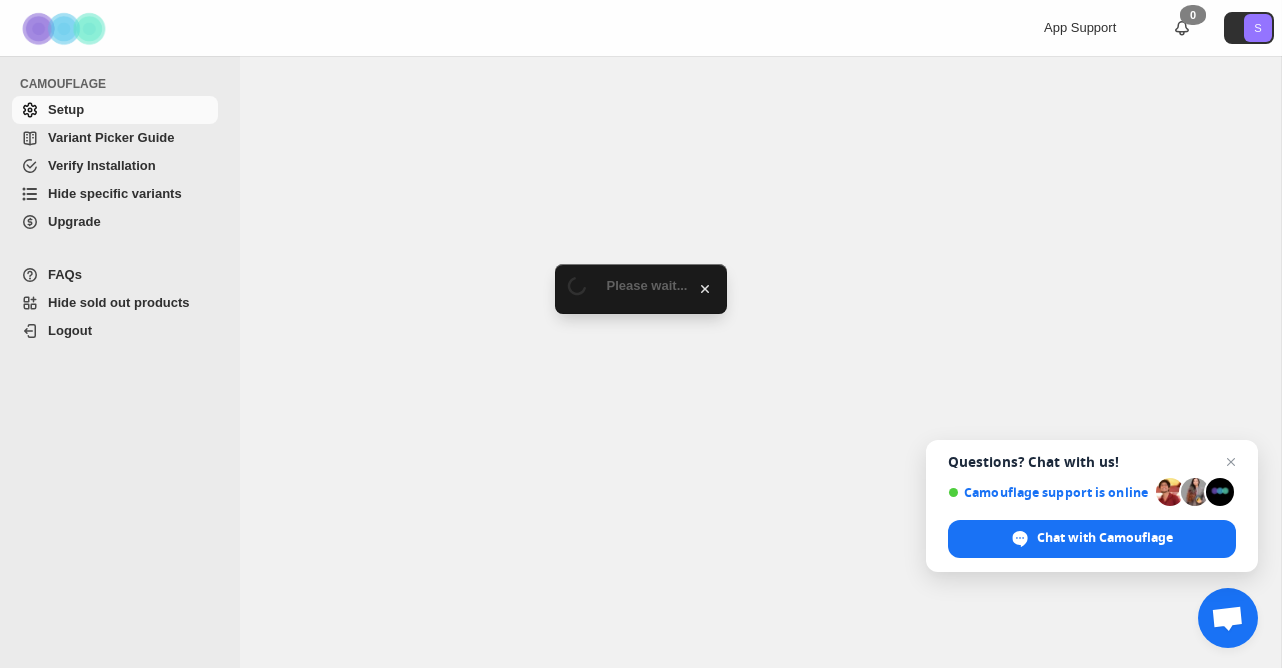 select on "******" 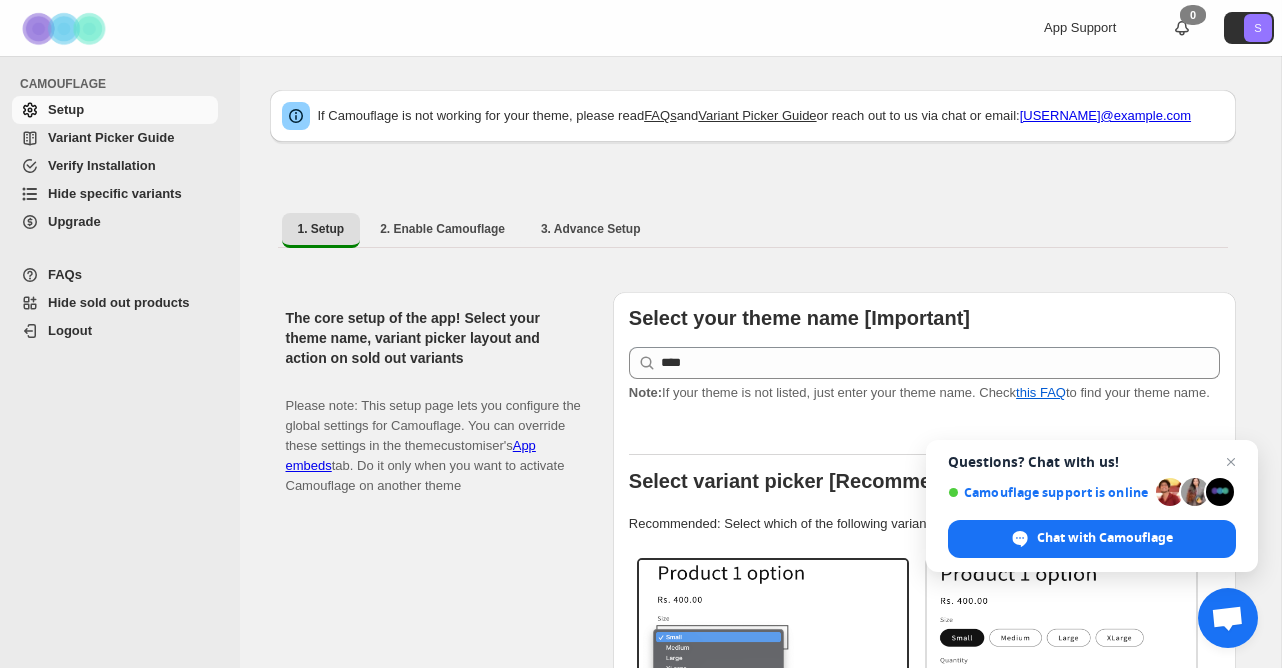 click on "Variant Picker Guide" at bounding box center [111, 137] 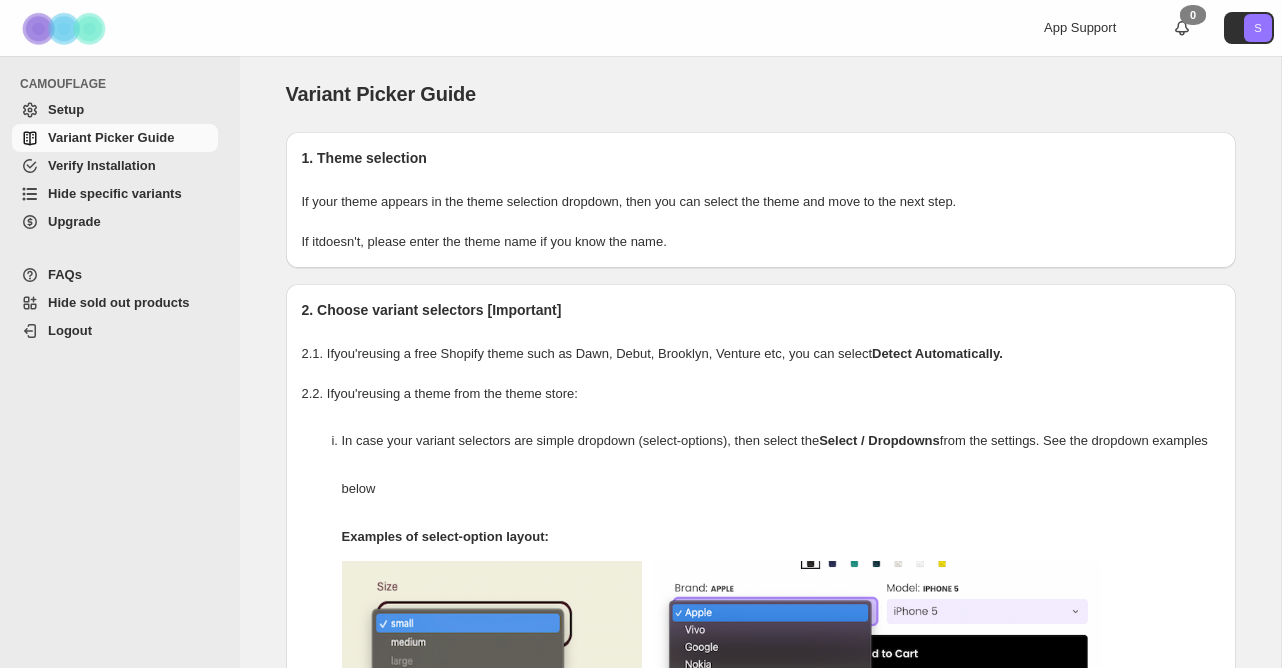 scroll, scrollTop: 0, scrollLeft: 0, axis: both 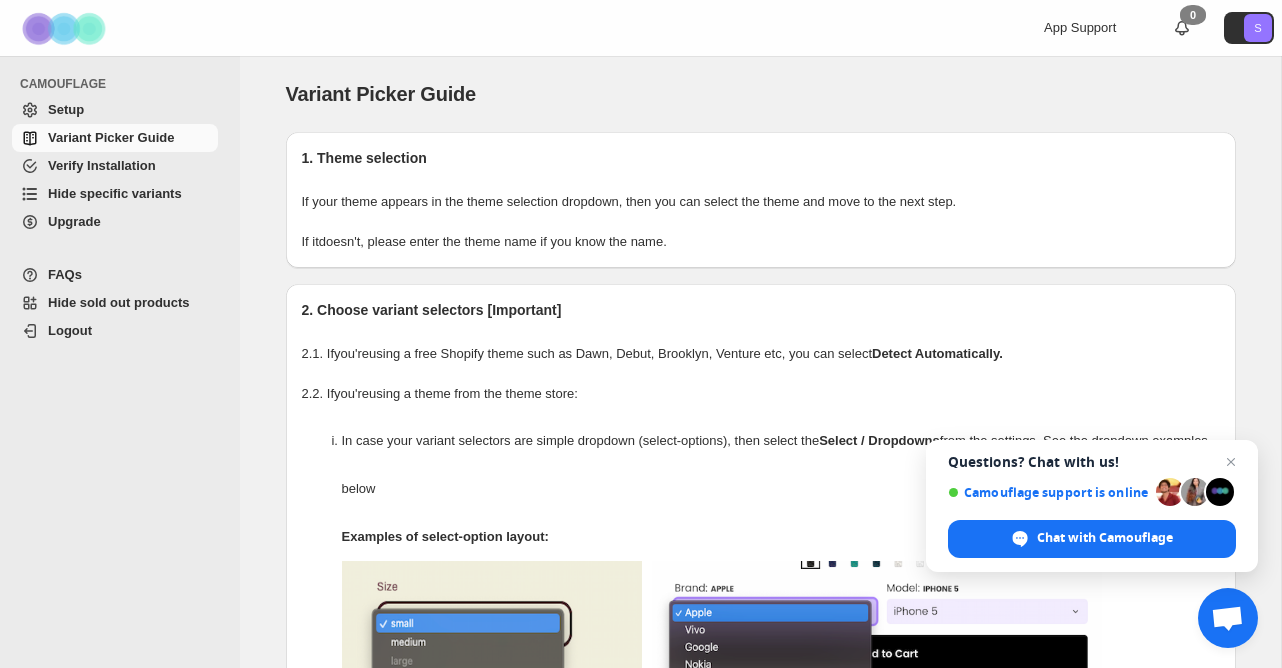 click on "Verify Installation" at bounding box center (102, 165) 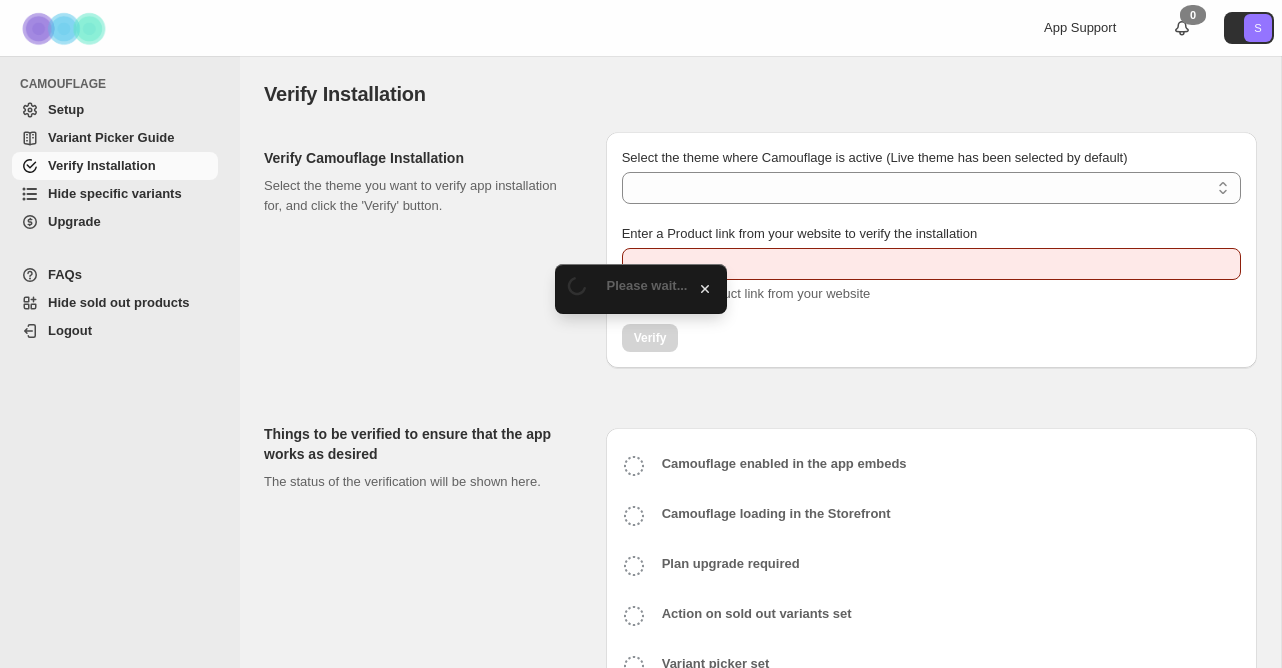 scroll, scrollTop: 0, scrollLeft: 0, axis: both 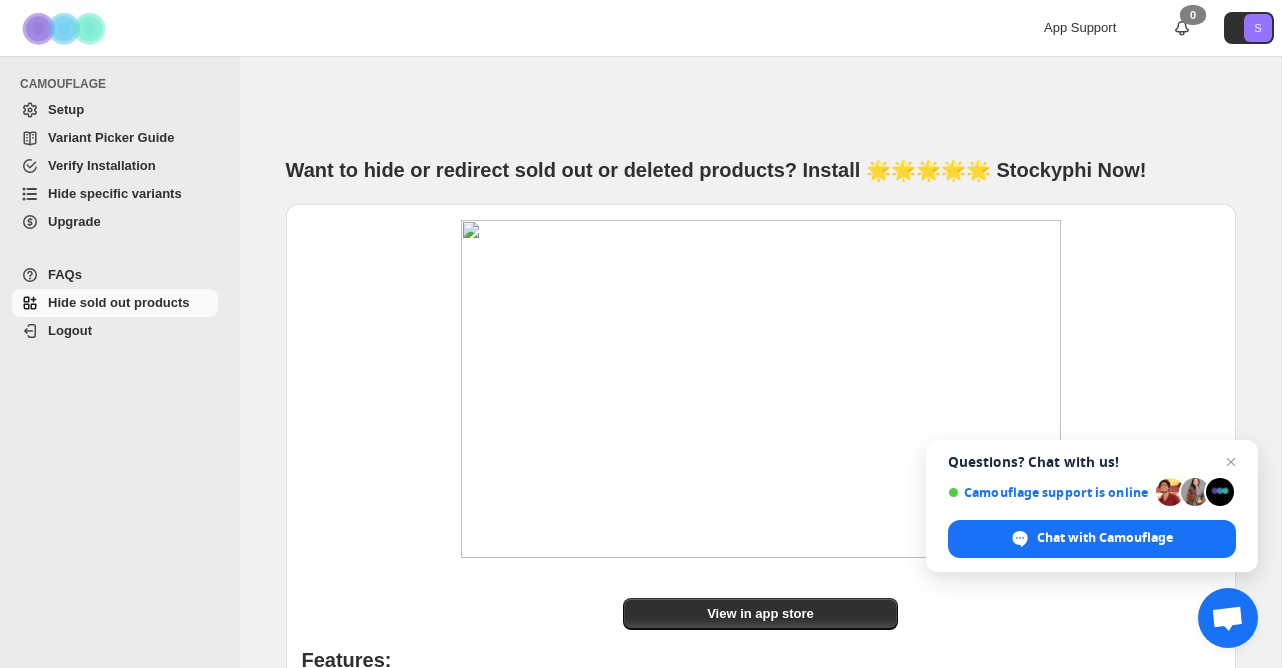 click on "Setup" at bounding box center (66, 109) 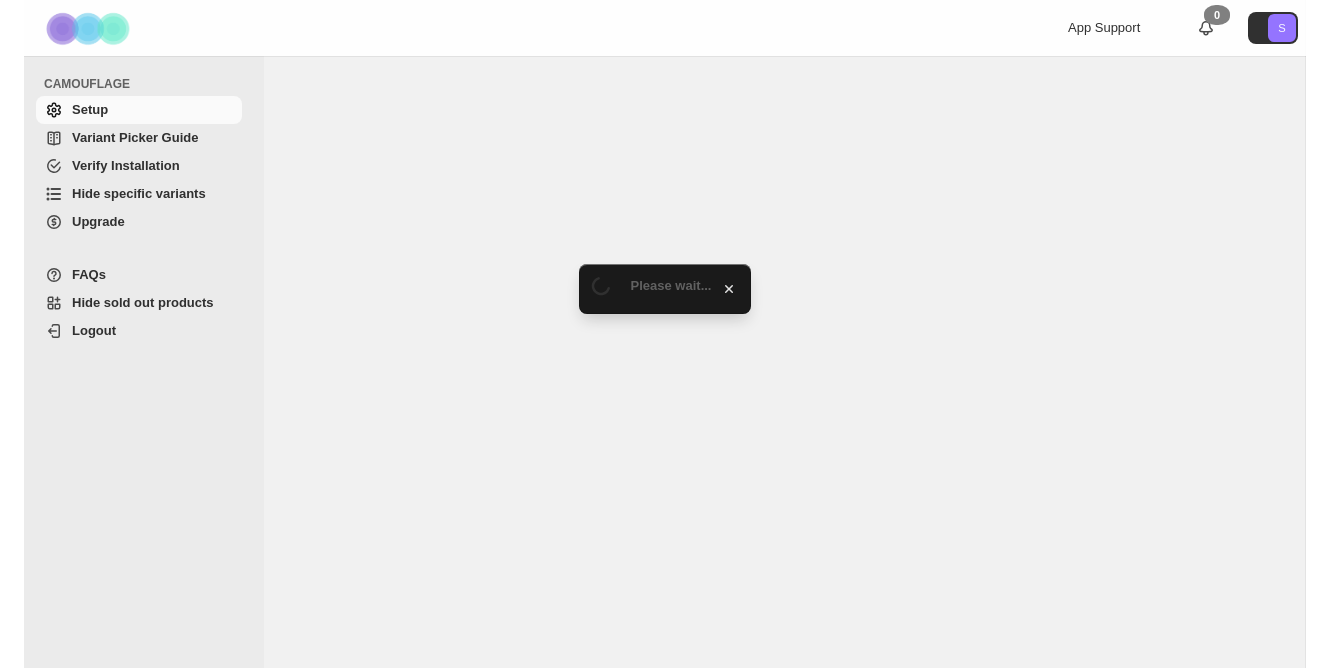 scroll, scrollTop: 0, scrollLeft: 0, axis: both 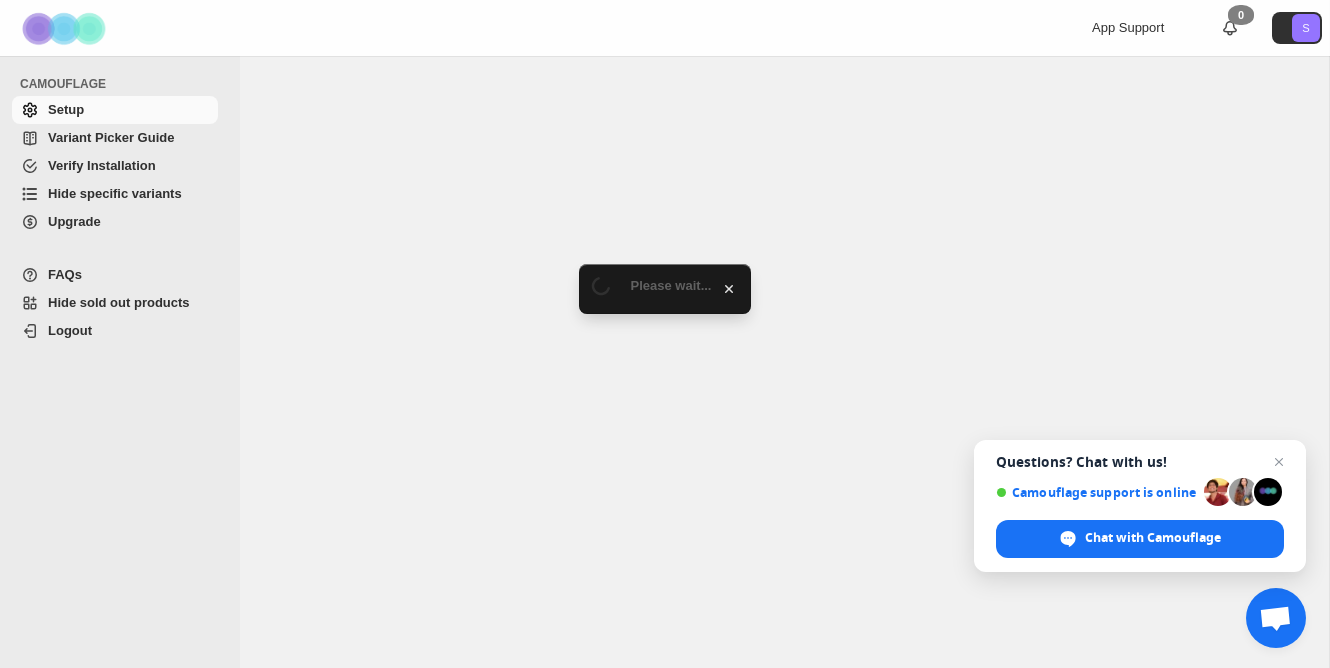 select on "******" 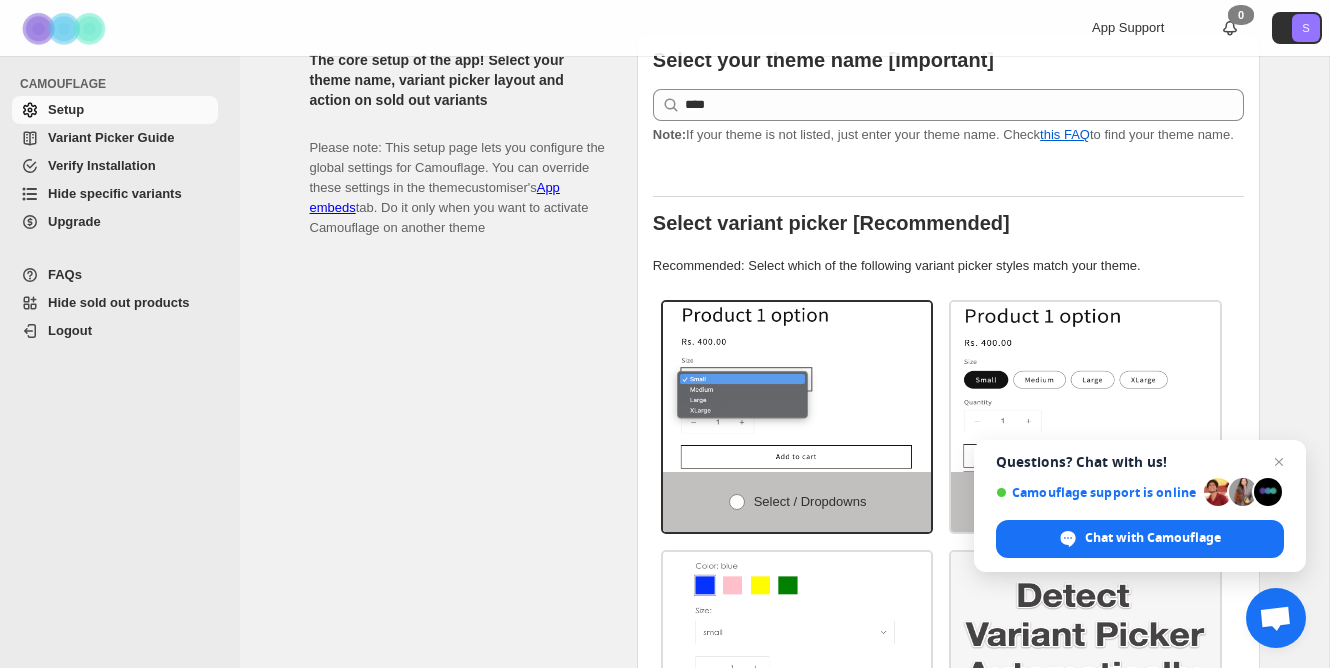 scroll, scrollTop: 0, scrollLeft: 0, axis: both 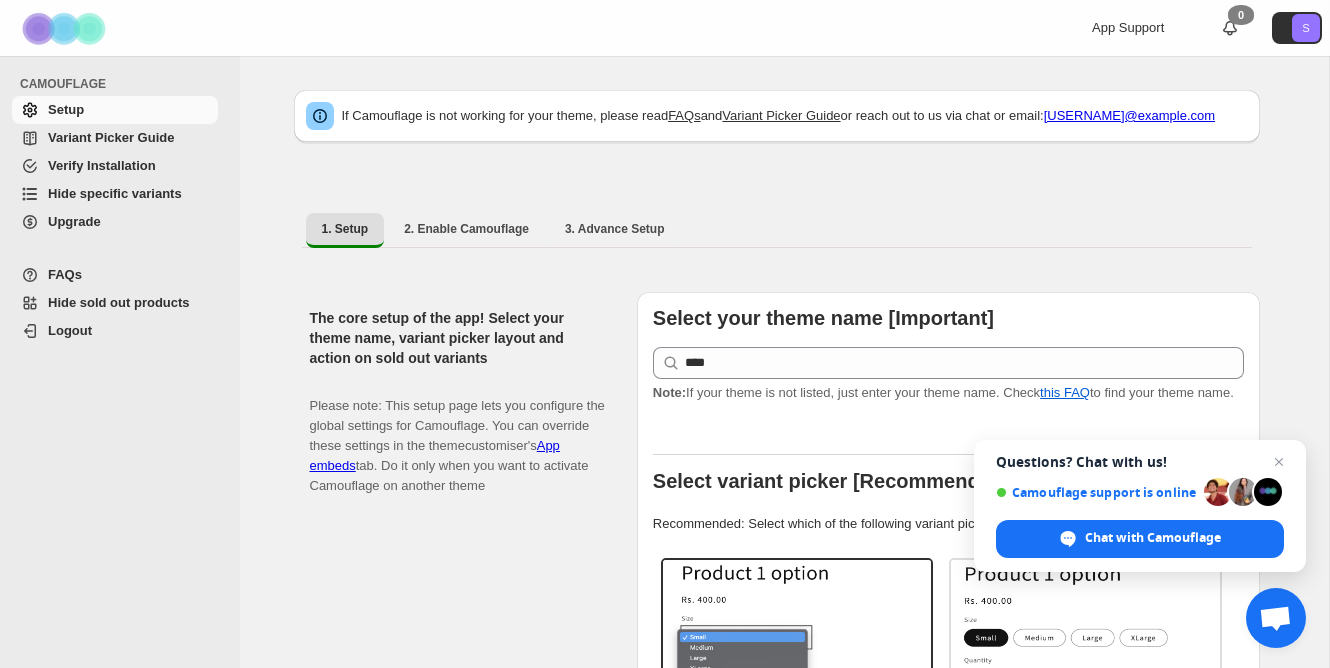 click at bounding box center (66, 28) 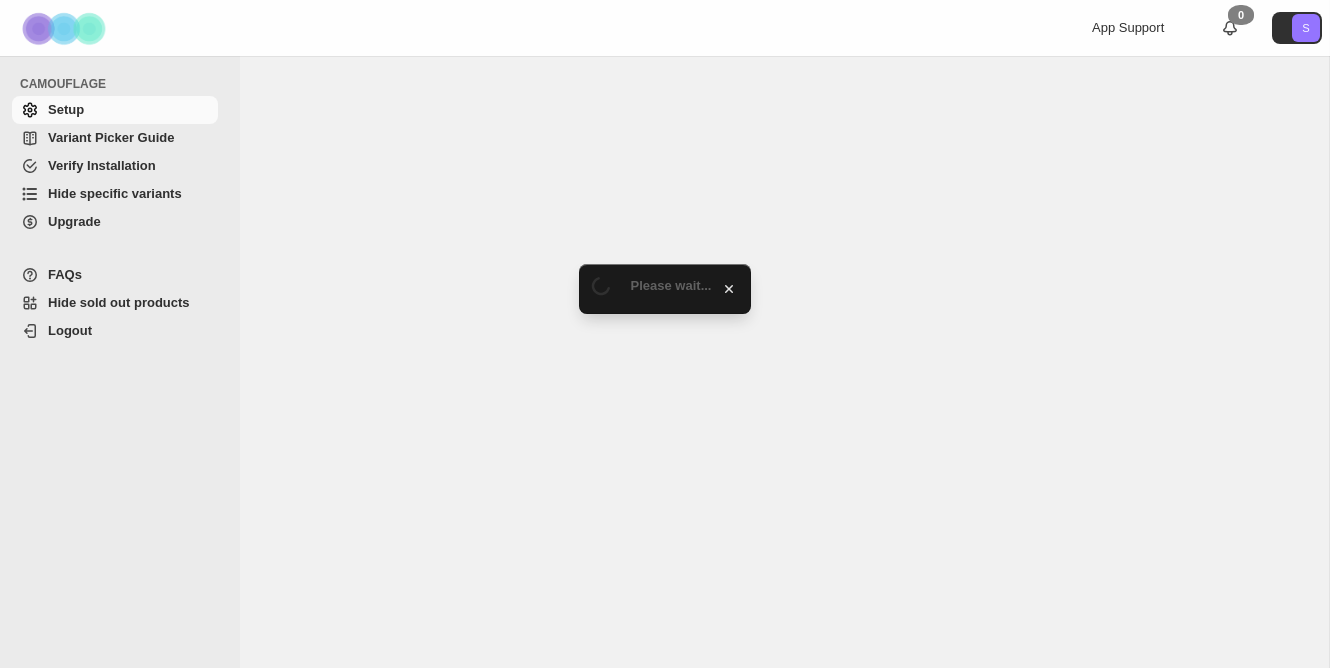 scroll, scrollTop: 0, scrollLeft: 0, axis: both 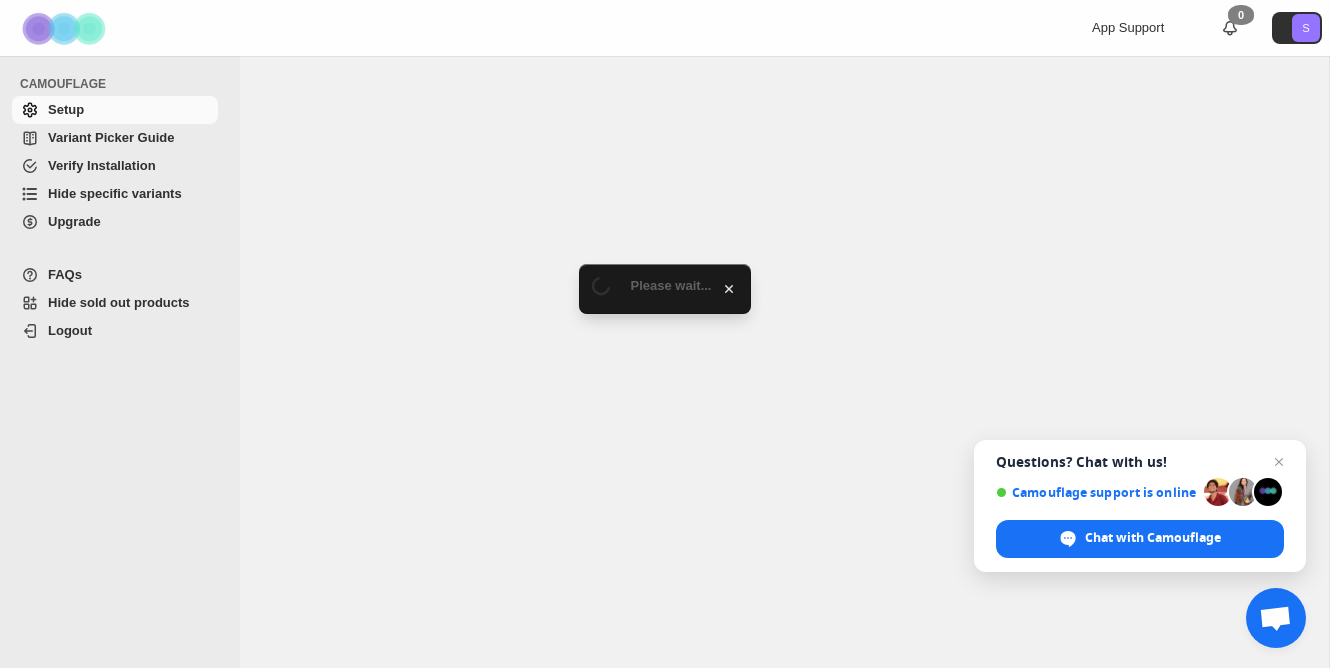 select on "******" 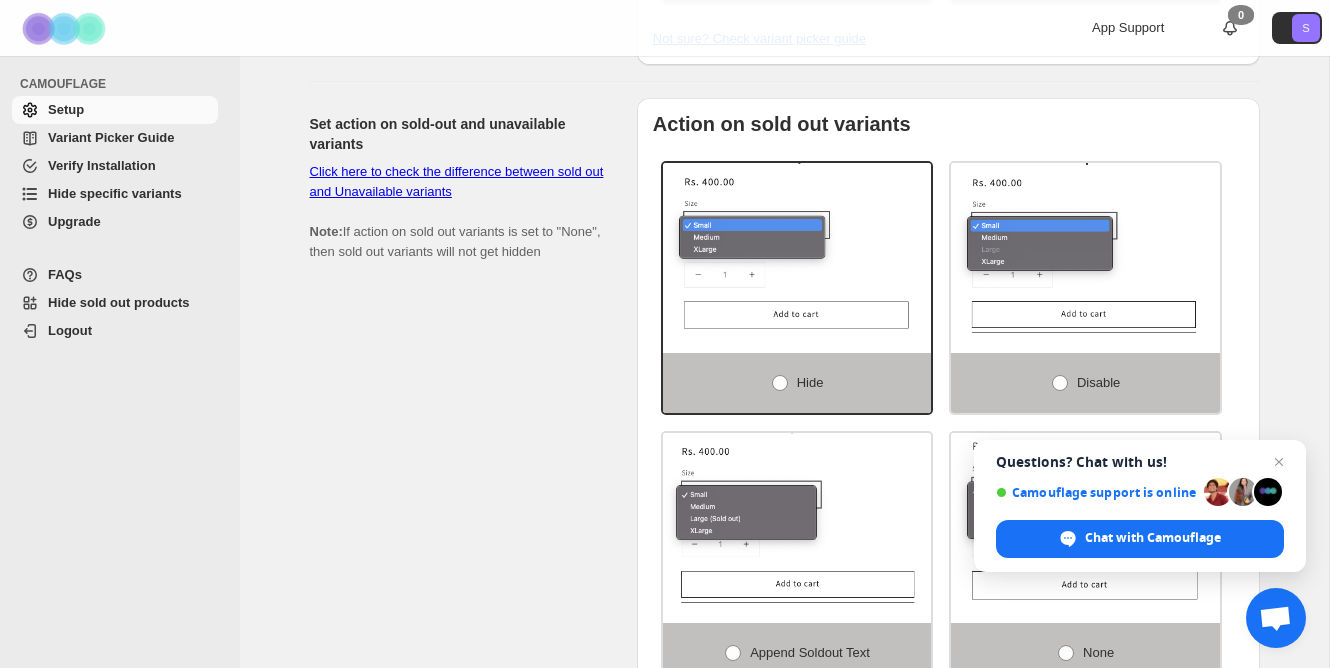 scroll, scrollTop: 1233, scrollLeft: 0, axis: vertical 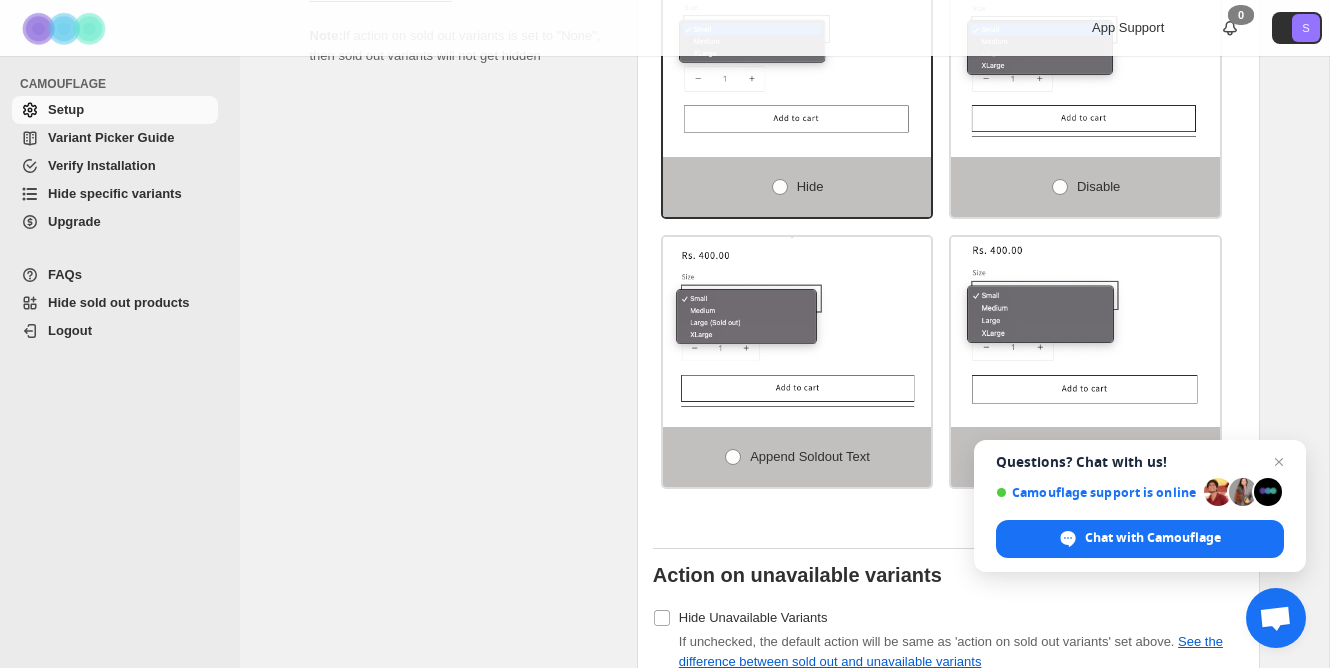 click on "Verify Installation" at bounding box center (102, 165) 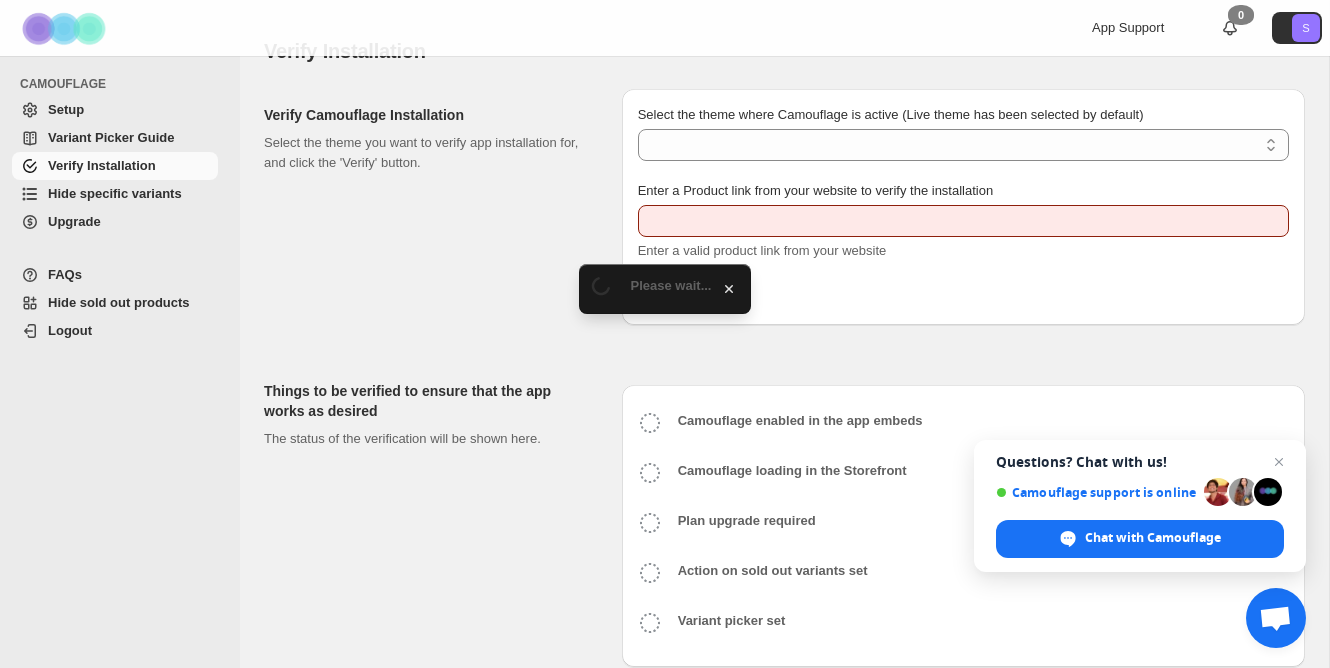 scroll, scrollTop: 53, scrollLeft: 0, axis: vertical 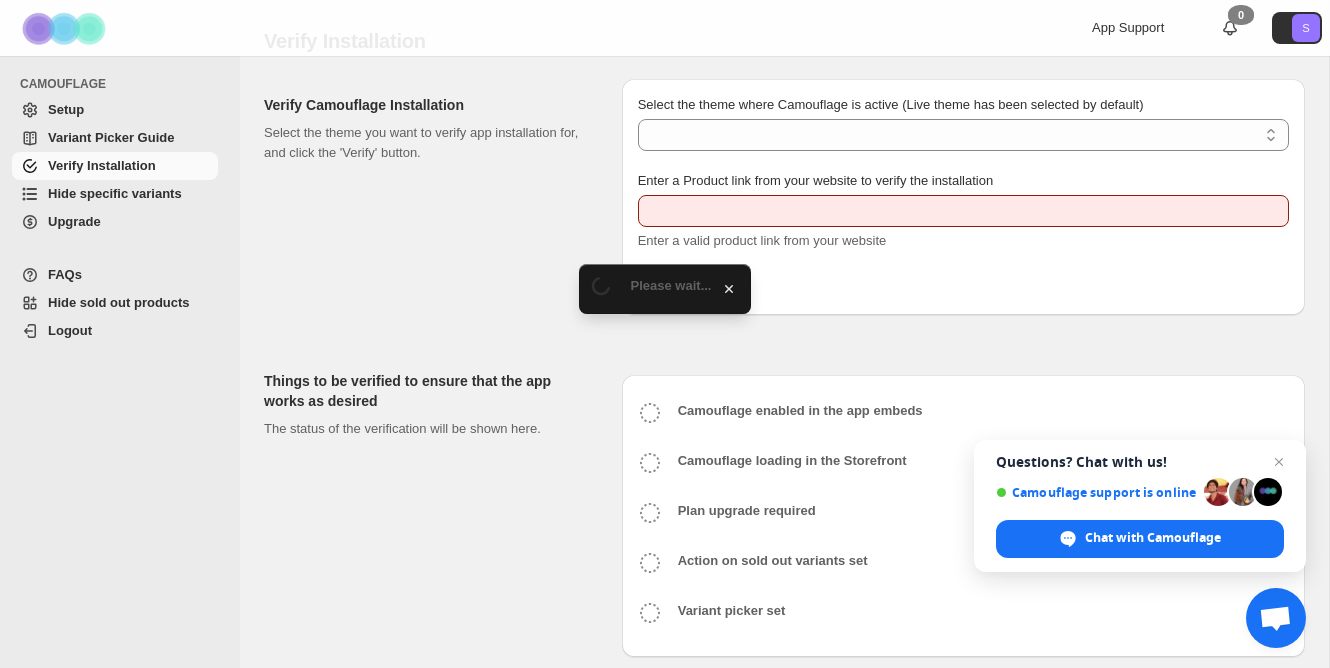 click on "Hide specific variants" at bounding box center [115, 193] 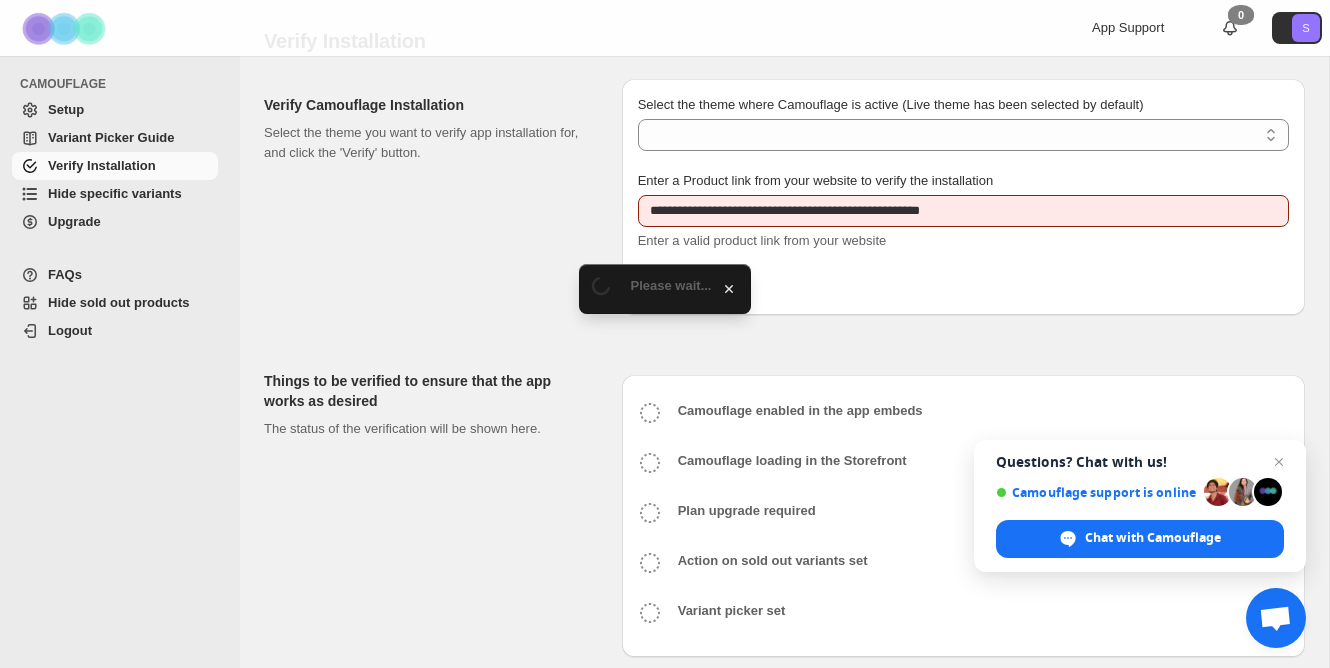 select on "**********" 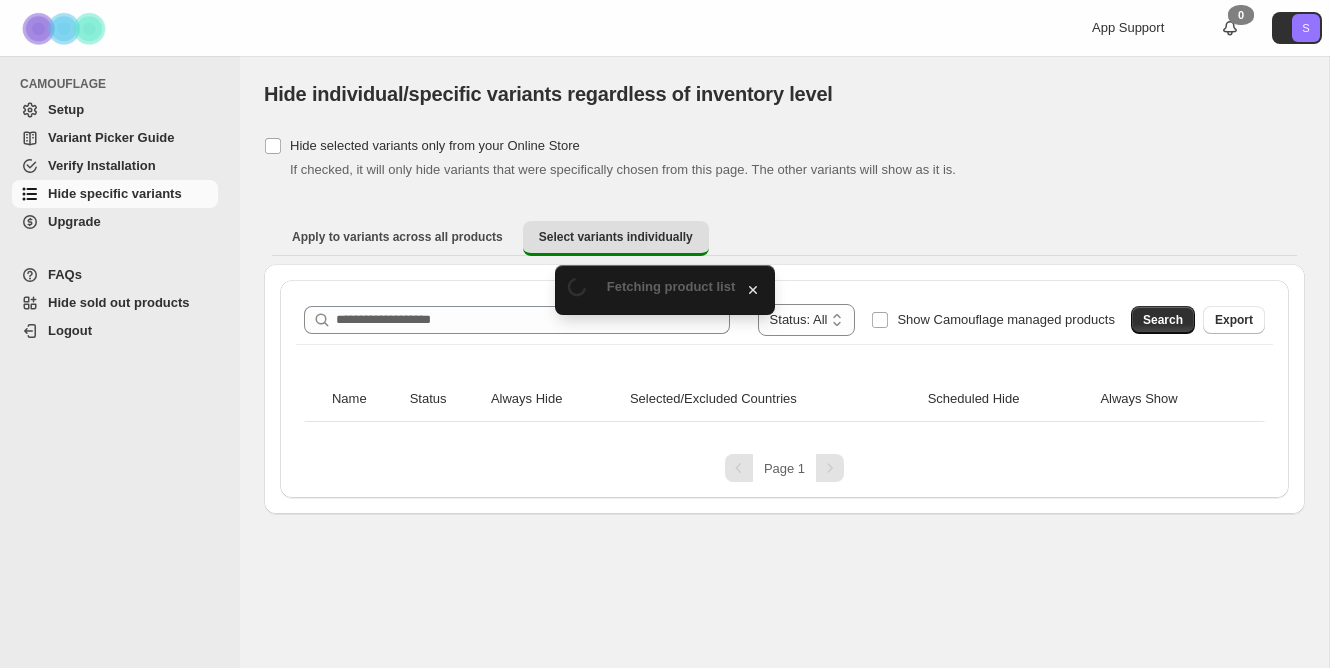 scroll, scrollTop: 0, scrollLeft: 0, axis: both 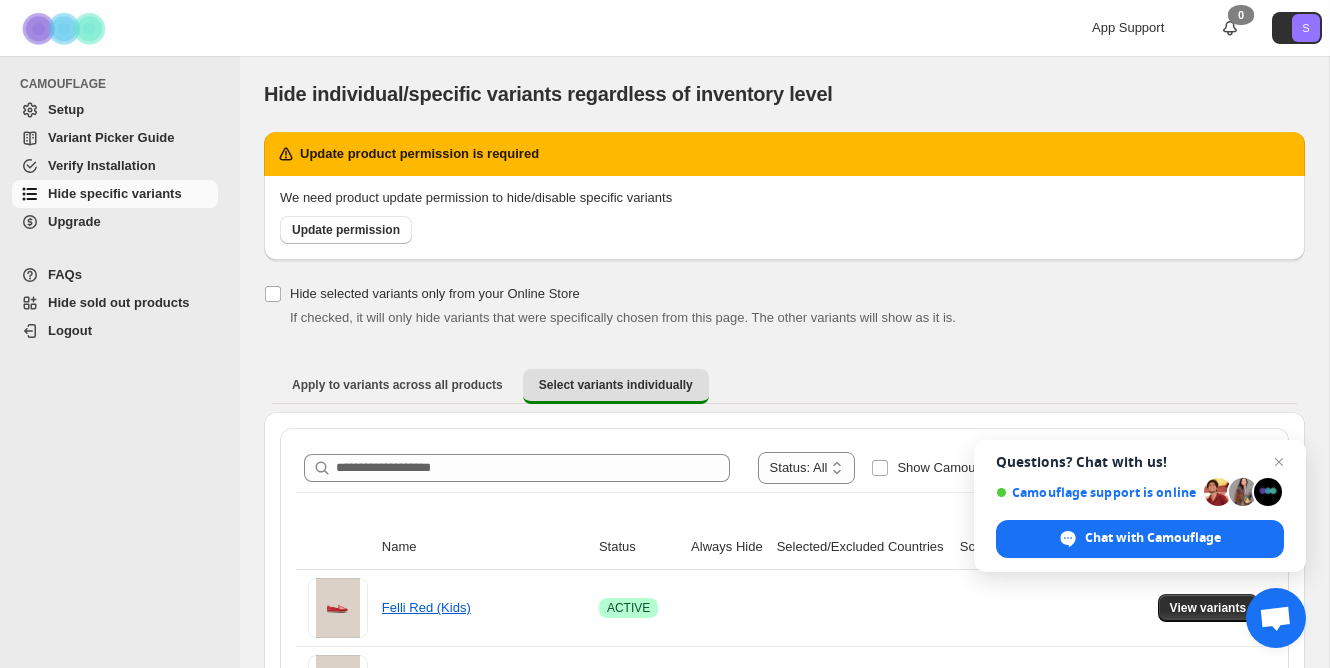 click on "Setup" at bounding box center [66, 109] 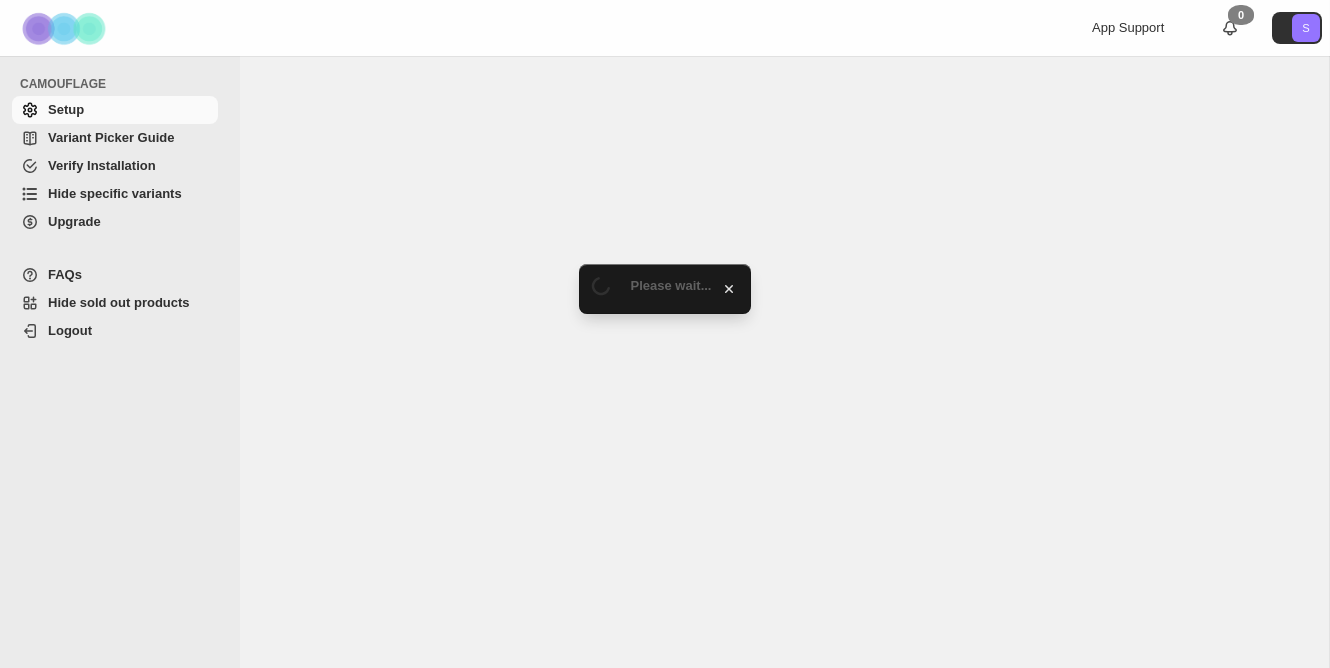 scroll, scrollTop: 0, scrollLeft: 0, axis: both 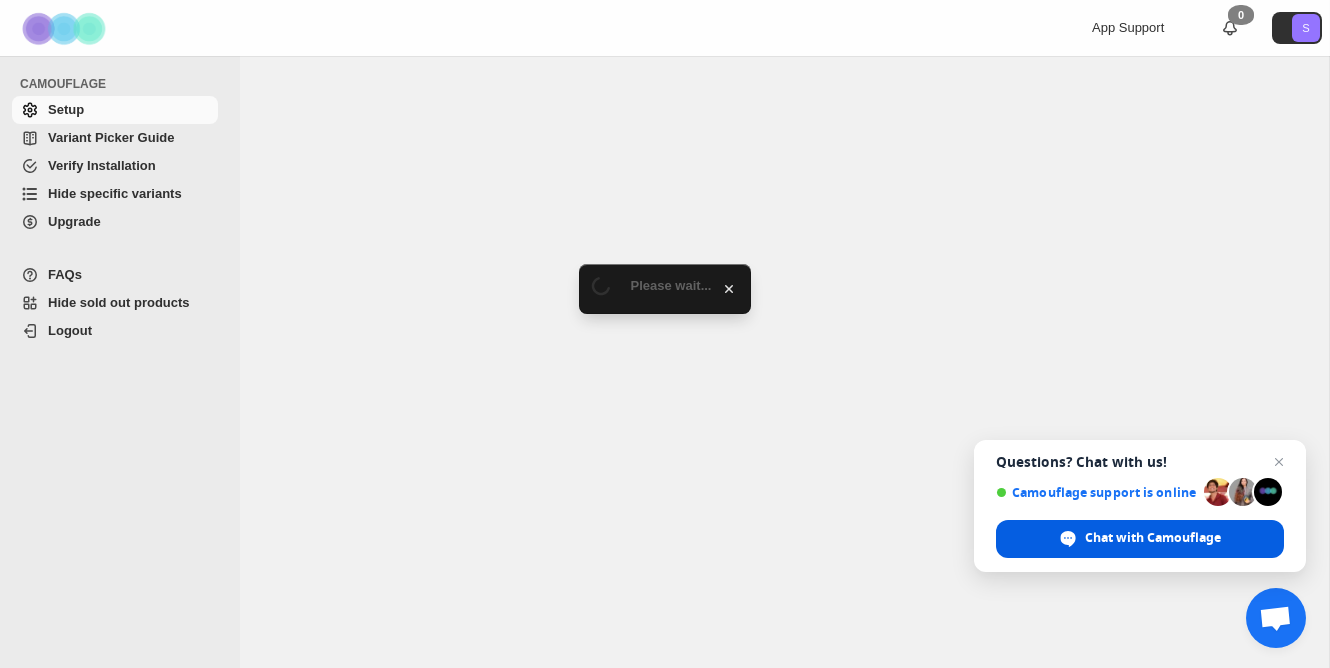click on "Chat with Camouflage" at bounding box center [1153, 538] 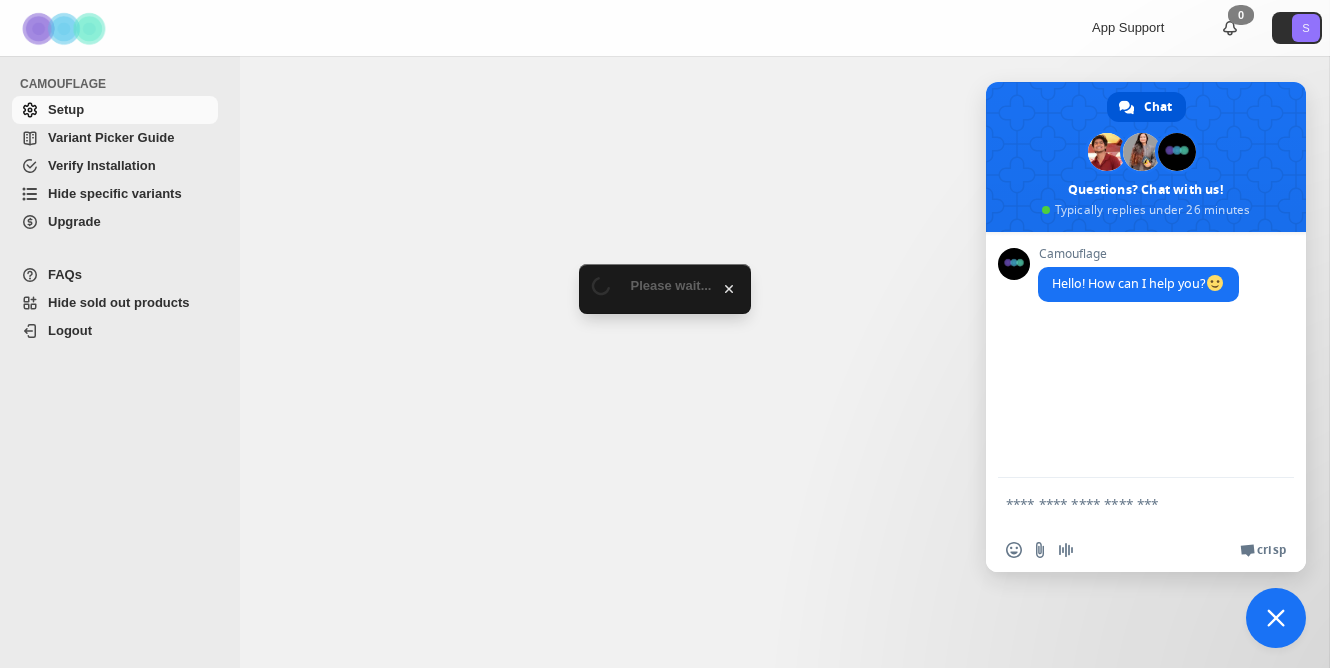 select on "******" 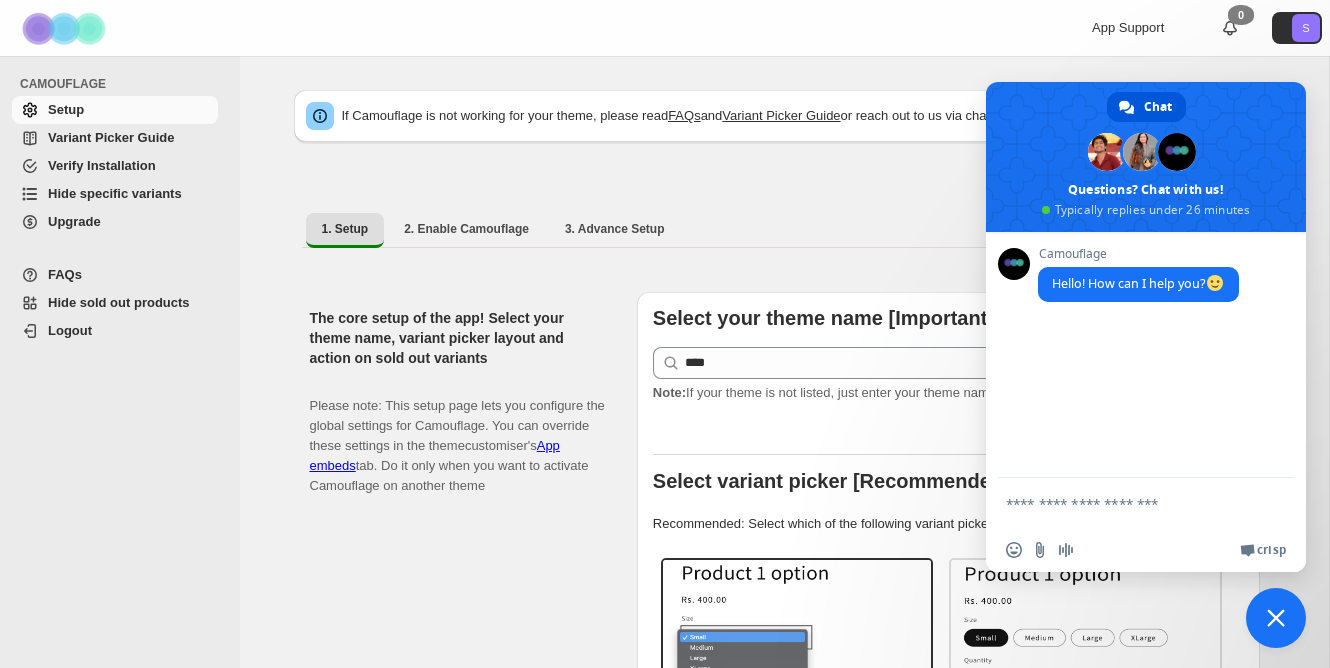 click at bounding box center (1126, 503) 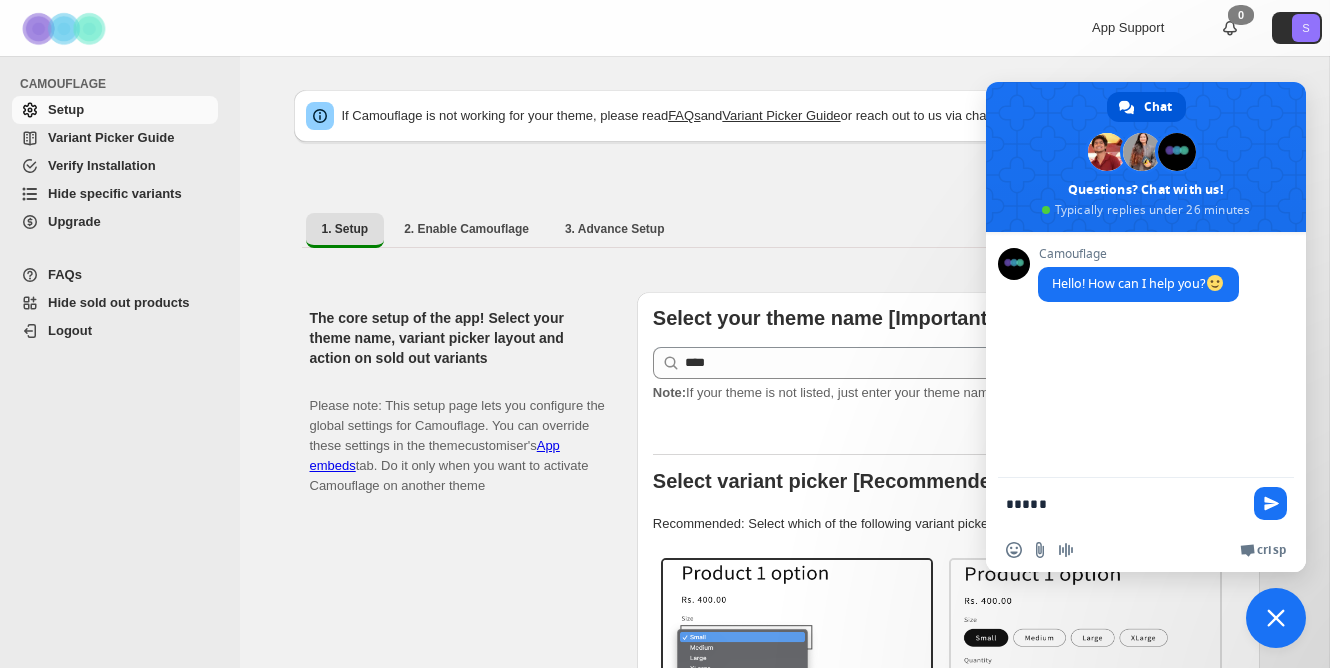 type on "******" 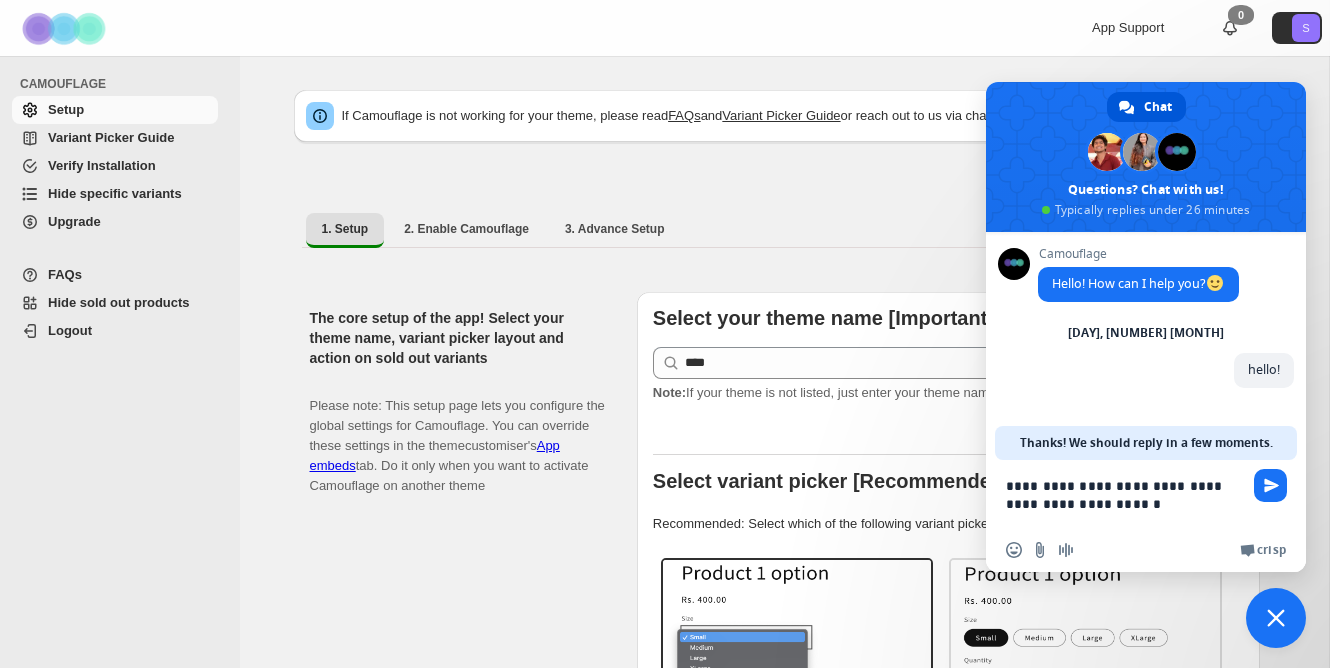 type on "**********" 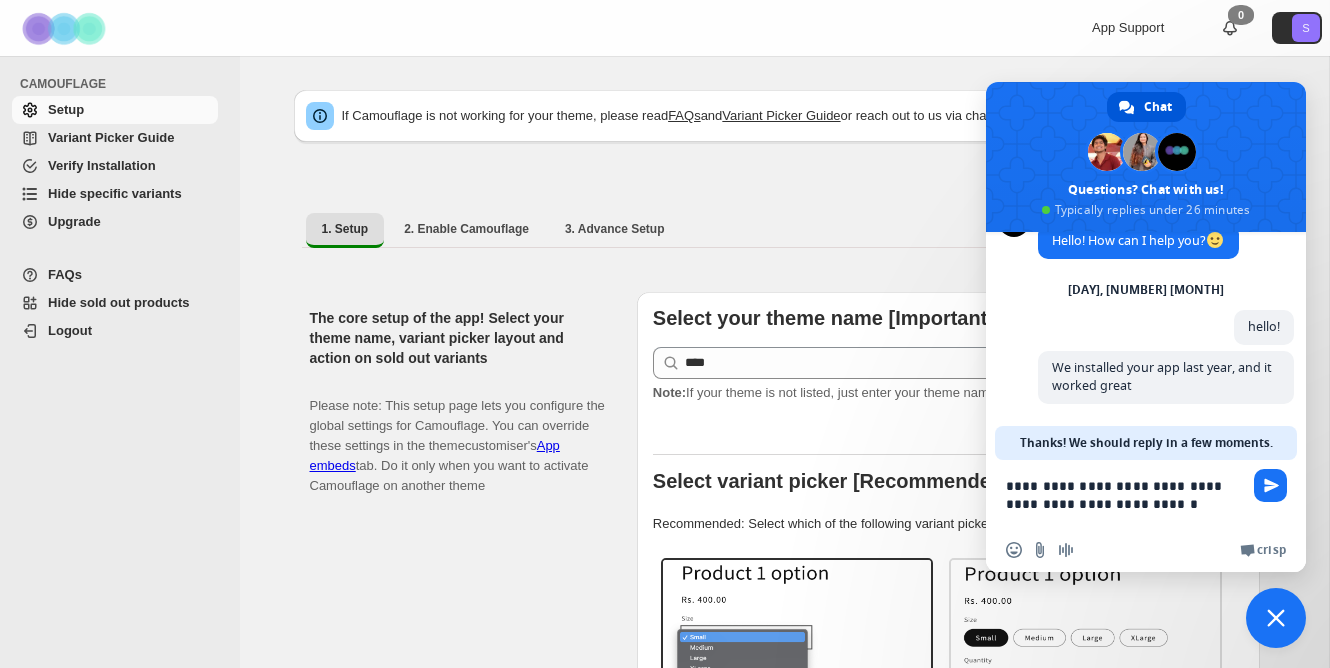 scroll, scrollTop: 58, scrollLeft: 0, axis: vertical 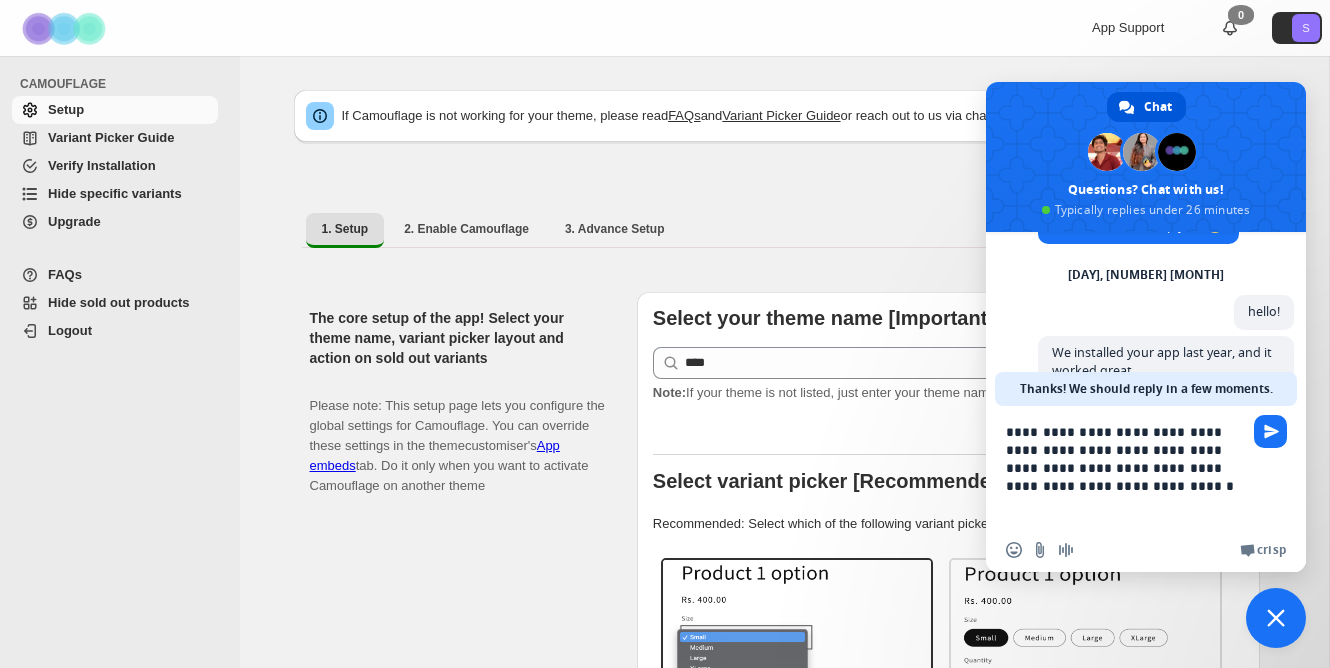 type on "**********" 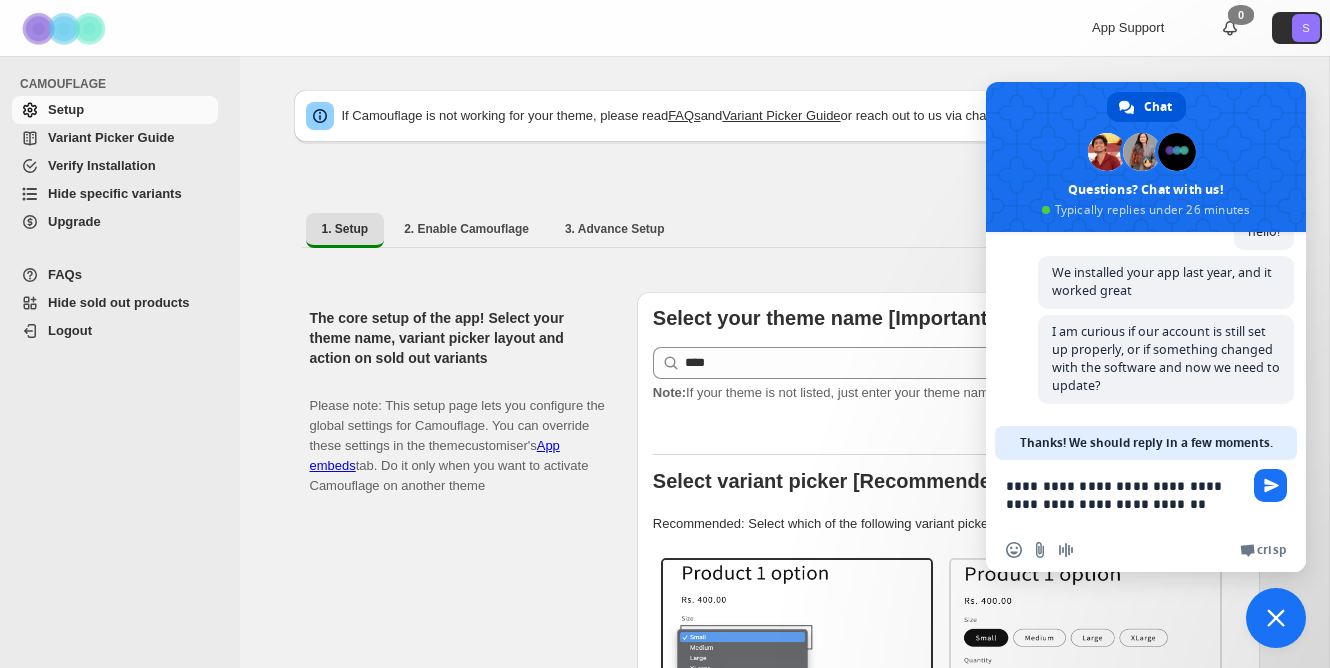 scroll, scrollTop: 155, scrollLeft: 0, axis: vertical 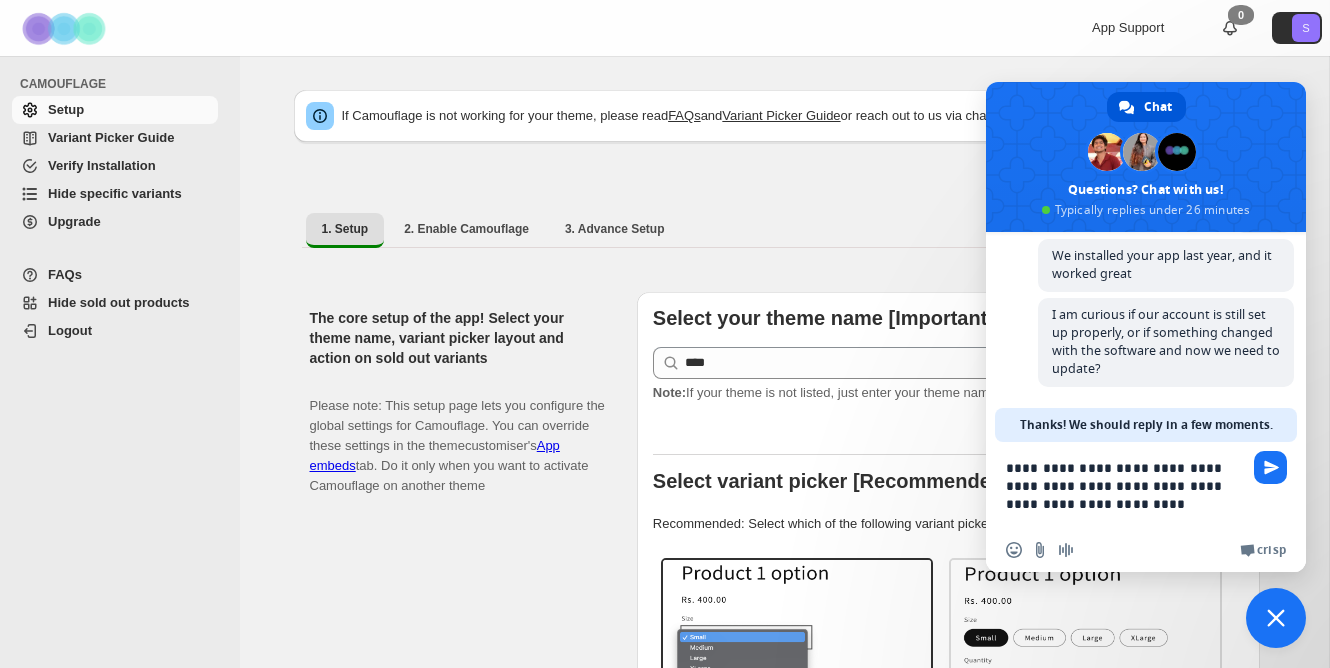 type on "**********" 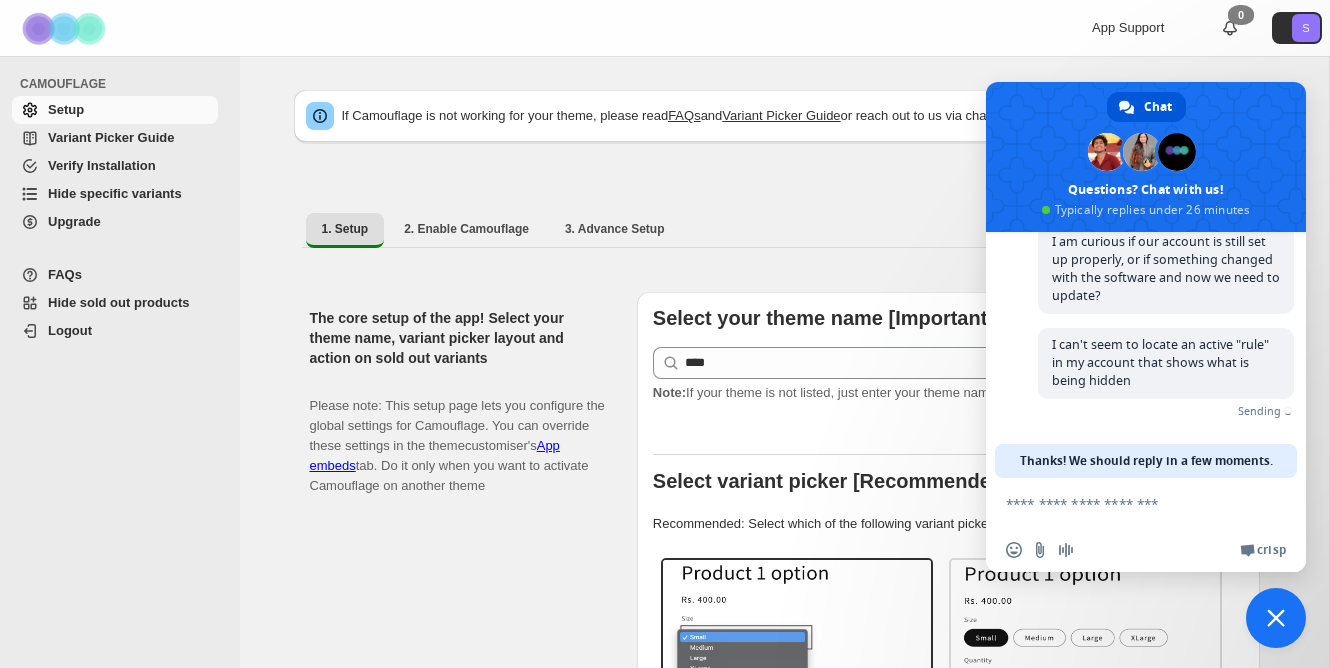 scroll, scrollTop: 202, scrollLeft: 0, axis: vertical 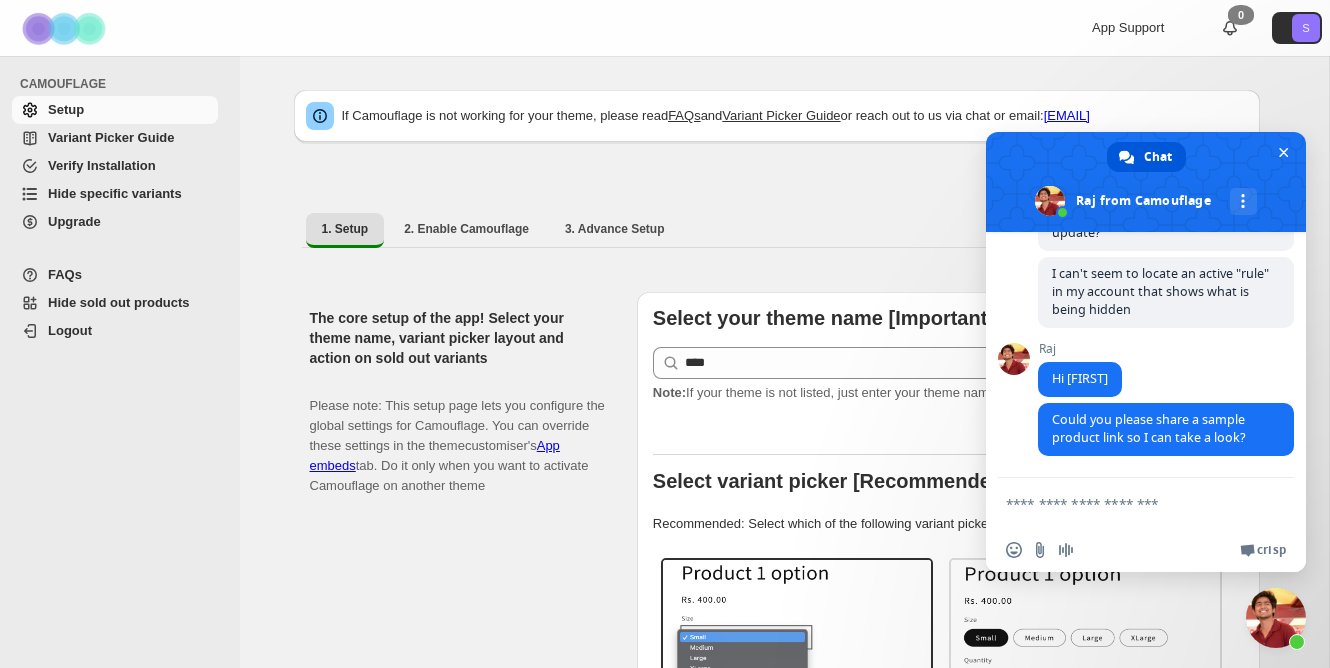 click on "The core setup of the app! Select your theme name, variant picker layout and action on sold out variants Please note: This setup page lets you configure the global settings for Camouflage. You can override these settings in the theme  customiser's  App embeds  tab. Do it only when you want to activate Camouflage on another theme Select your theme name [Important] **** Note:  If your theme is not listed, just enter your theme name. Check  this FAQ  to find your theme name. Select variant picker [Recommended] Recommended: Select which of the following variant picker styles match your theme. Select / Dropdowns Buttons / Swatches Swatch and Dropdowns both Detect Automatically Not sure? Check variant picker guide Set action on sold-out and unavailable variants Click here to check the difference between sold out and Unavailable variants Note:  If action on sold out variants is set to "None", then sold out variants will not get hidden Action on sold out variants Hide Disable Append soldout text None   ******* *****" at bounding box center (777, 1218) 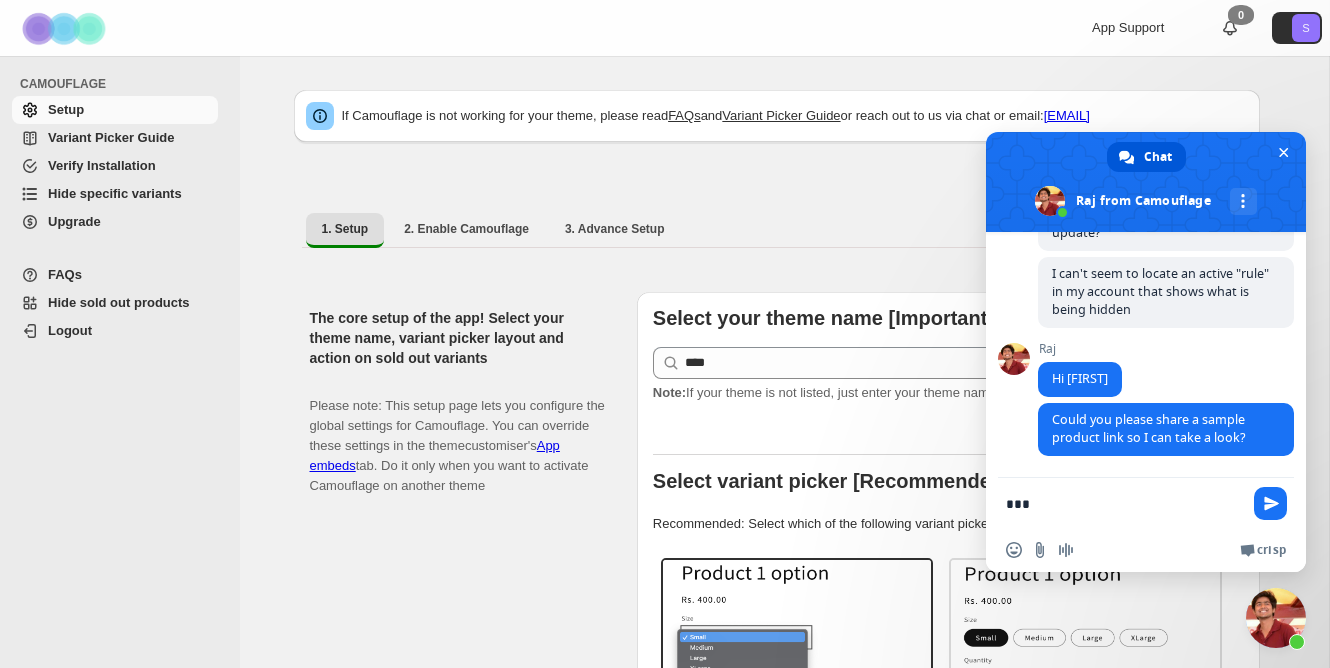 type on "****" 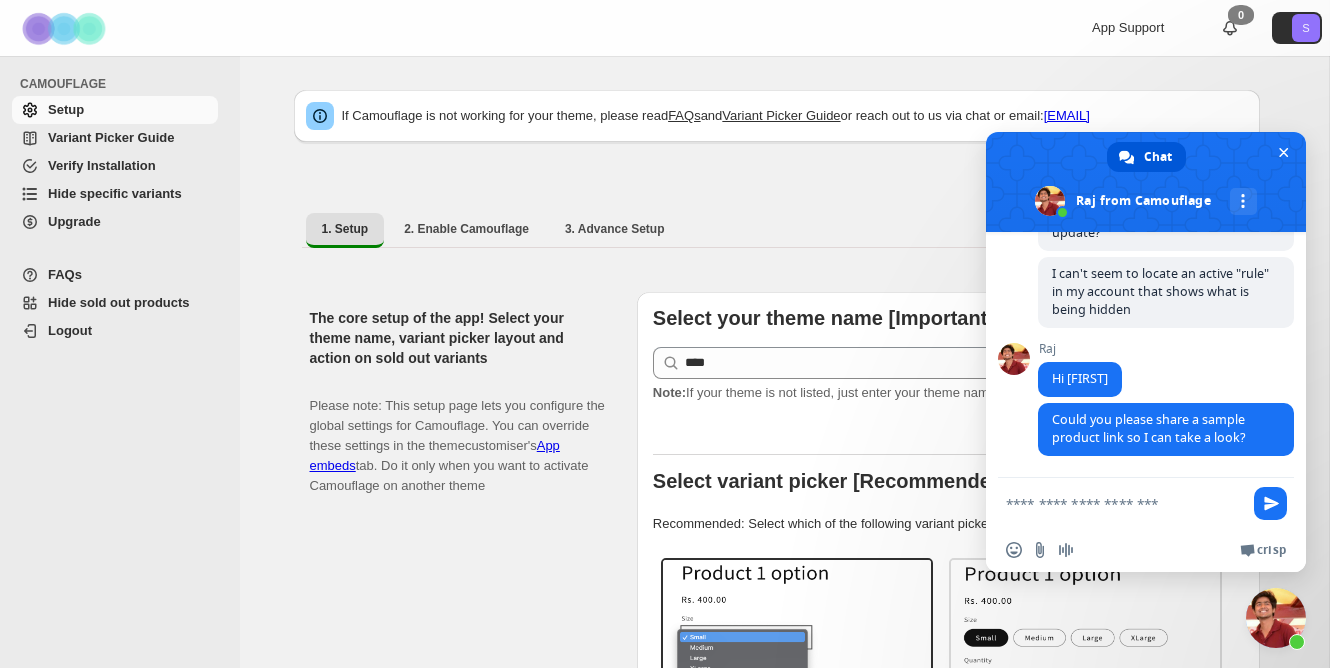 scroll, scrollTop: 370, scrollLeft: 0, axis: vertical 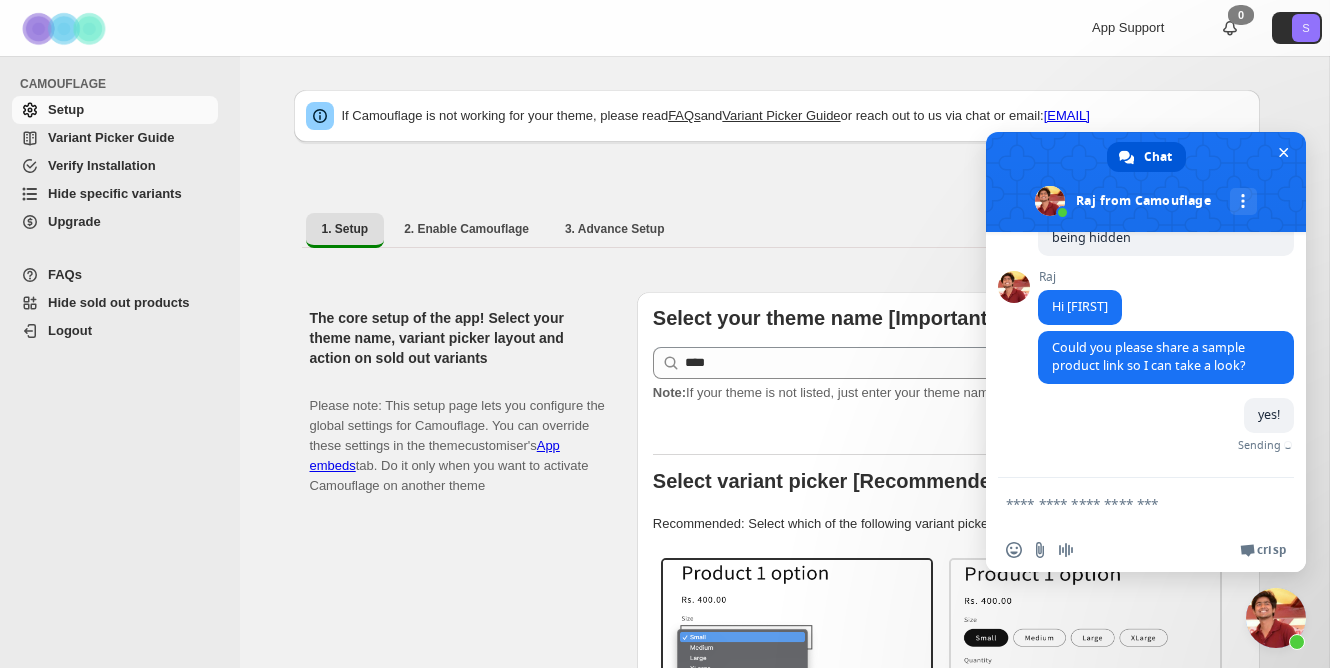 type on "*" 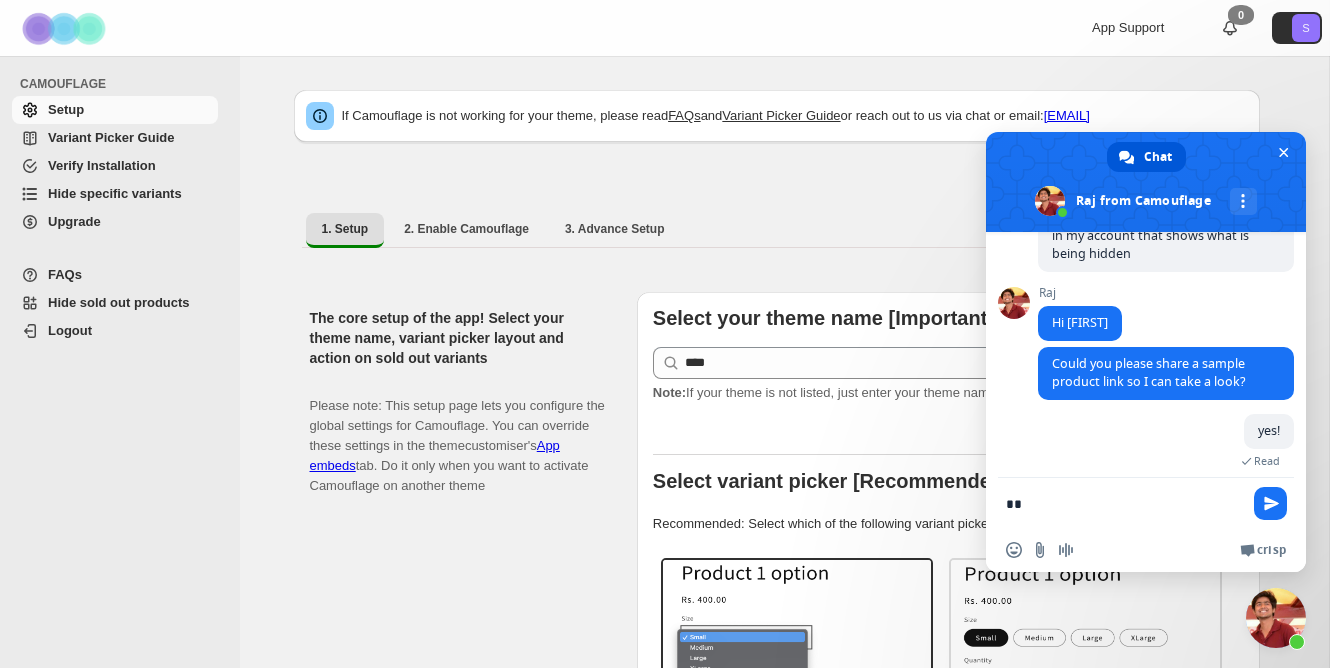 type on "*" 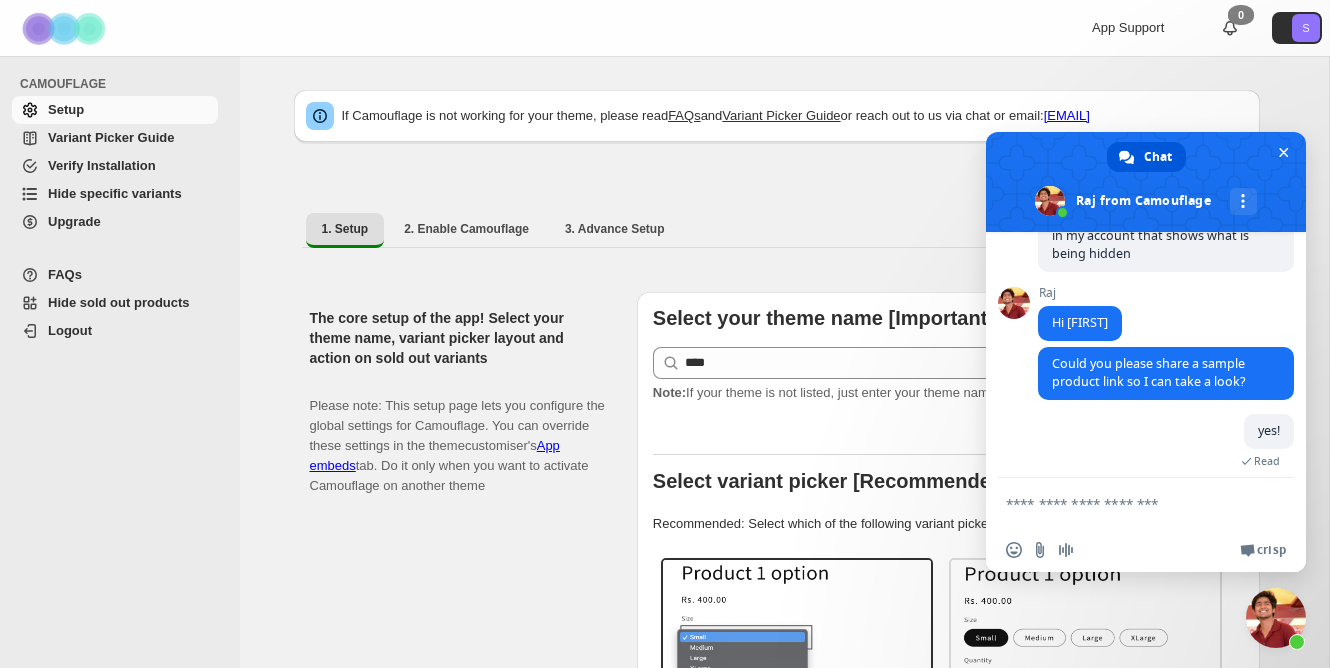 click at bounding box center (1126, 503) 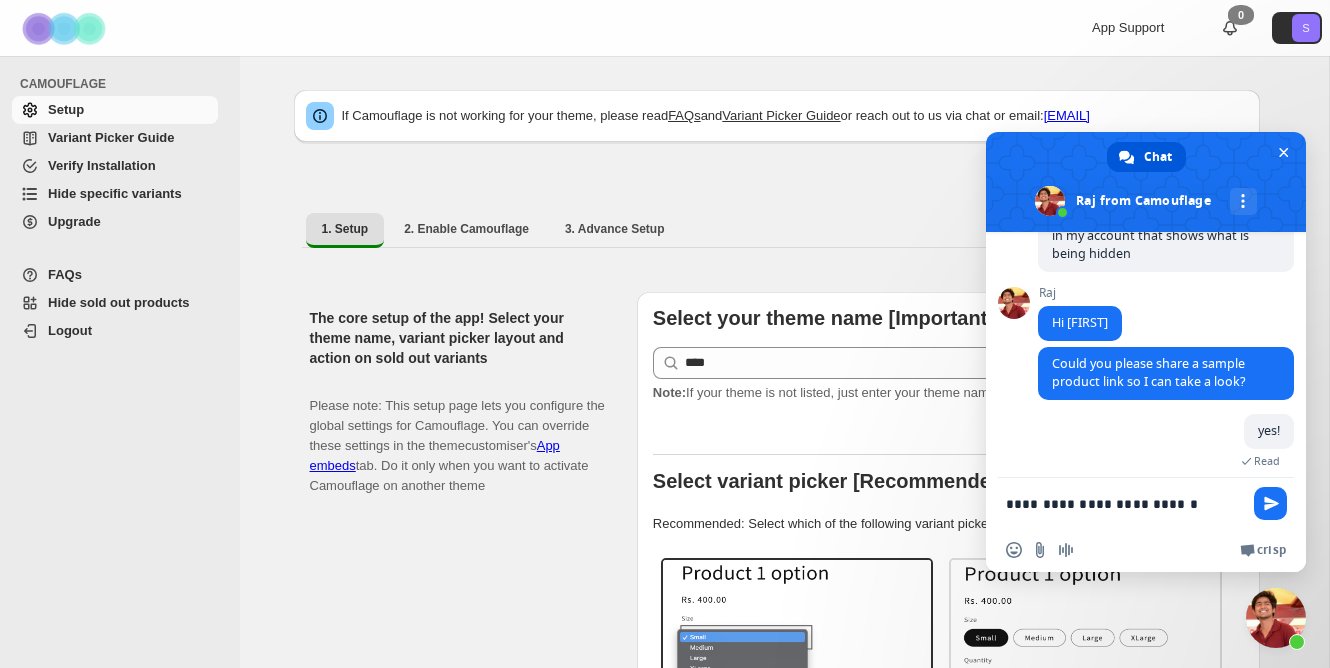 type on "**********" 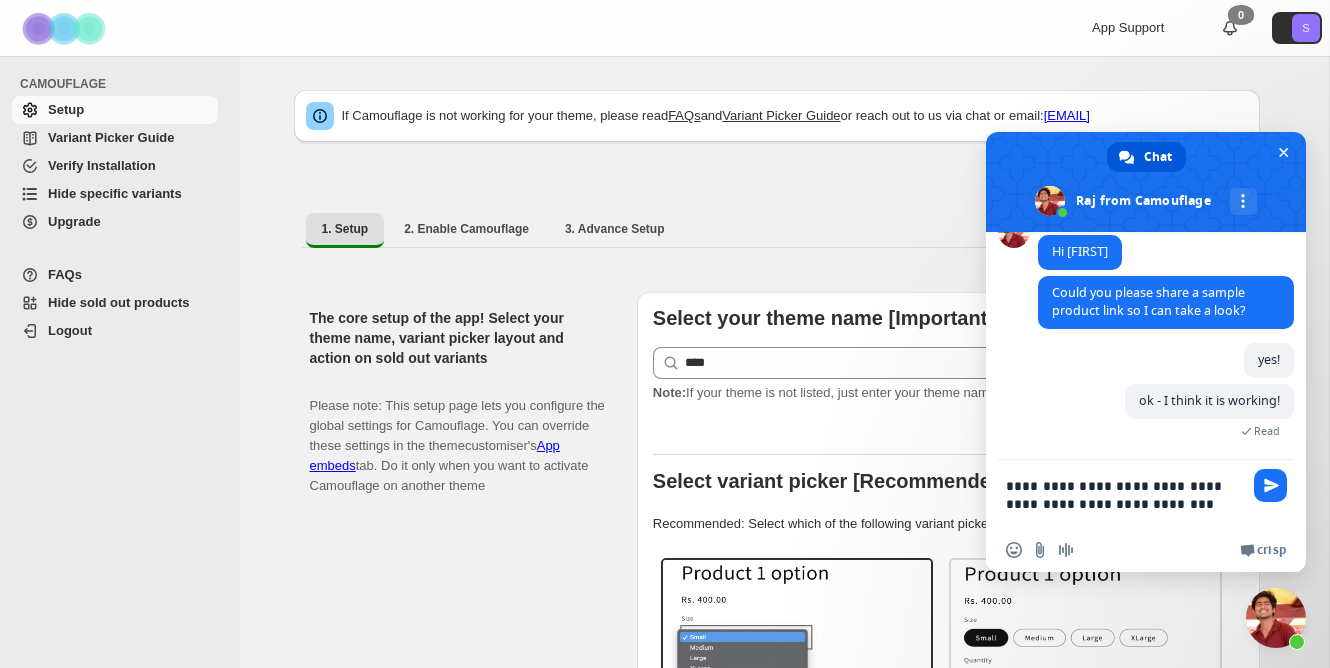 scroll, scrollTop: 439, scrollLeft: 0, axis: vertical 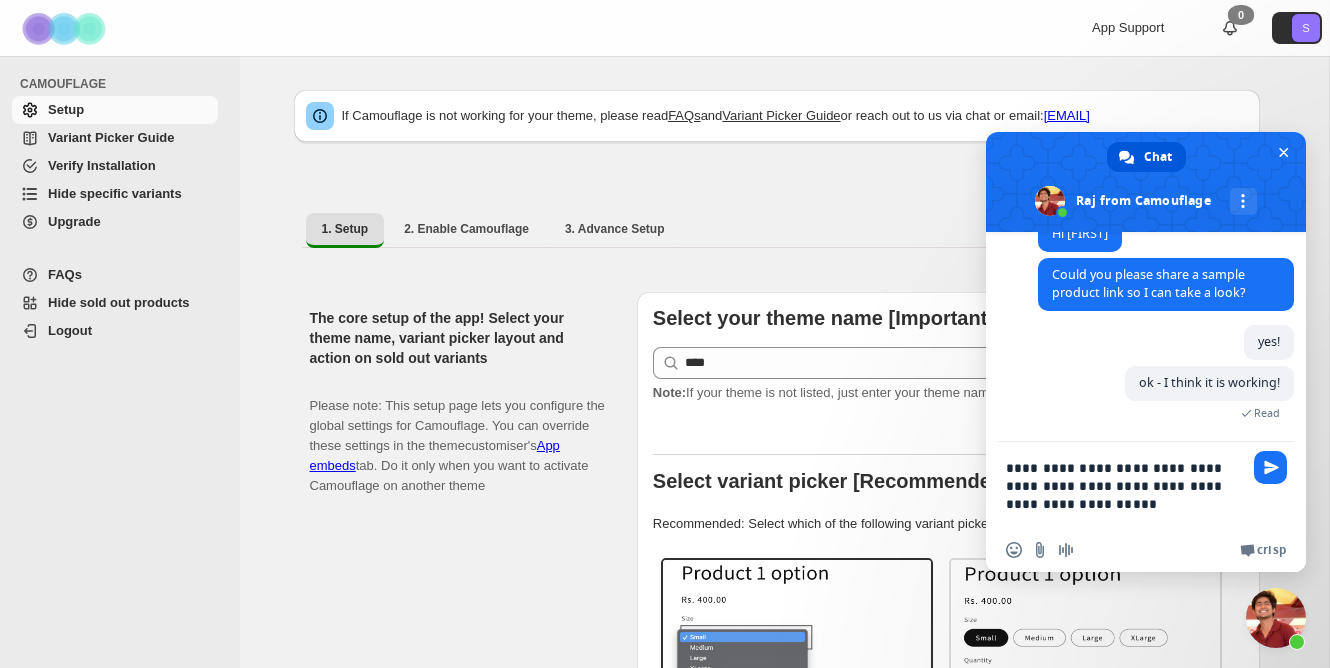 type on "**********" 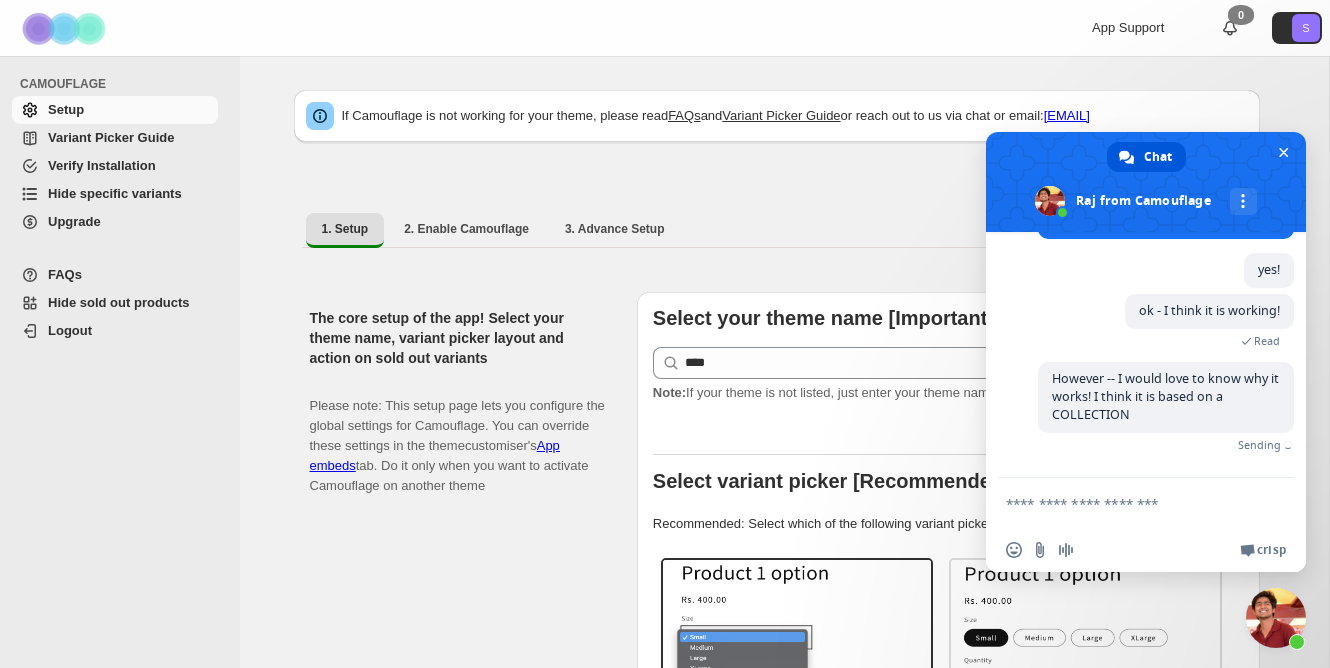 scroll, scrollTop: 467, scrollLeft: 0, axis: vertical 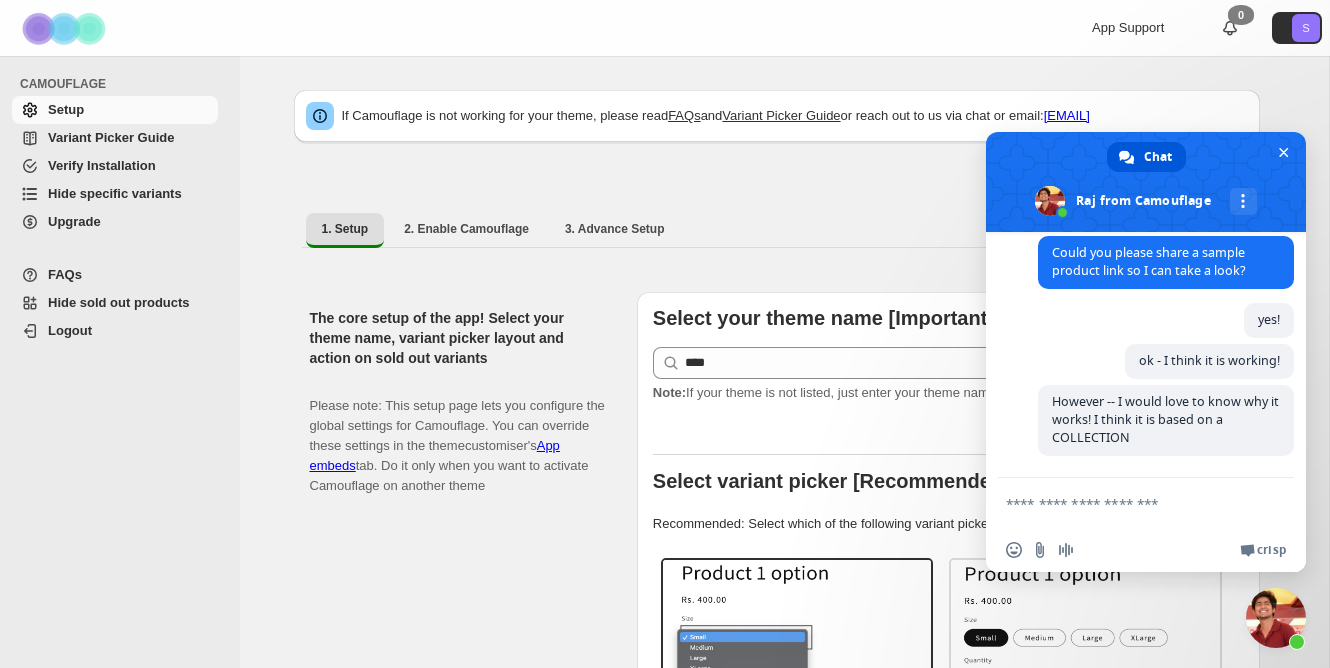 paste on "**********" 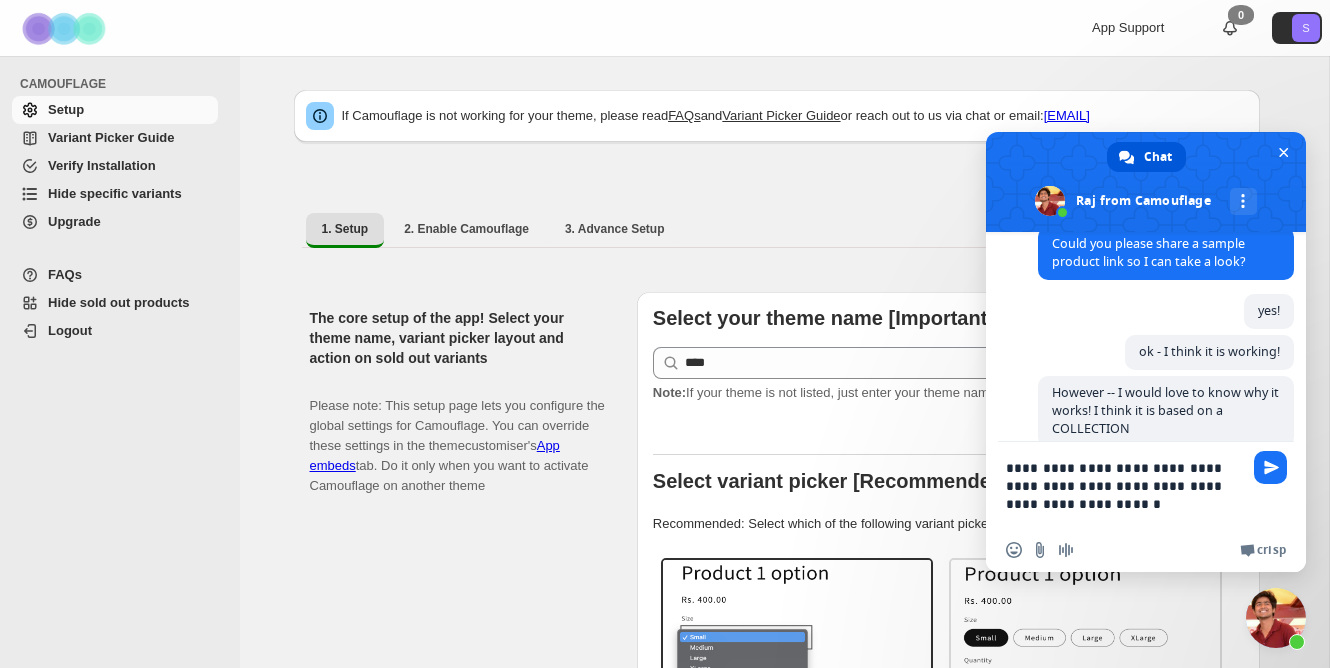 scroll, scrollTop: 5, scrollLeft: 0, axis: vertical 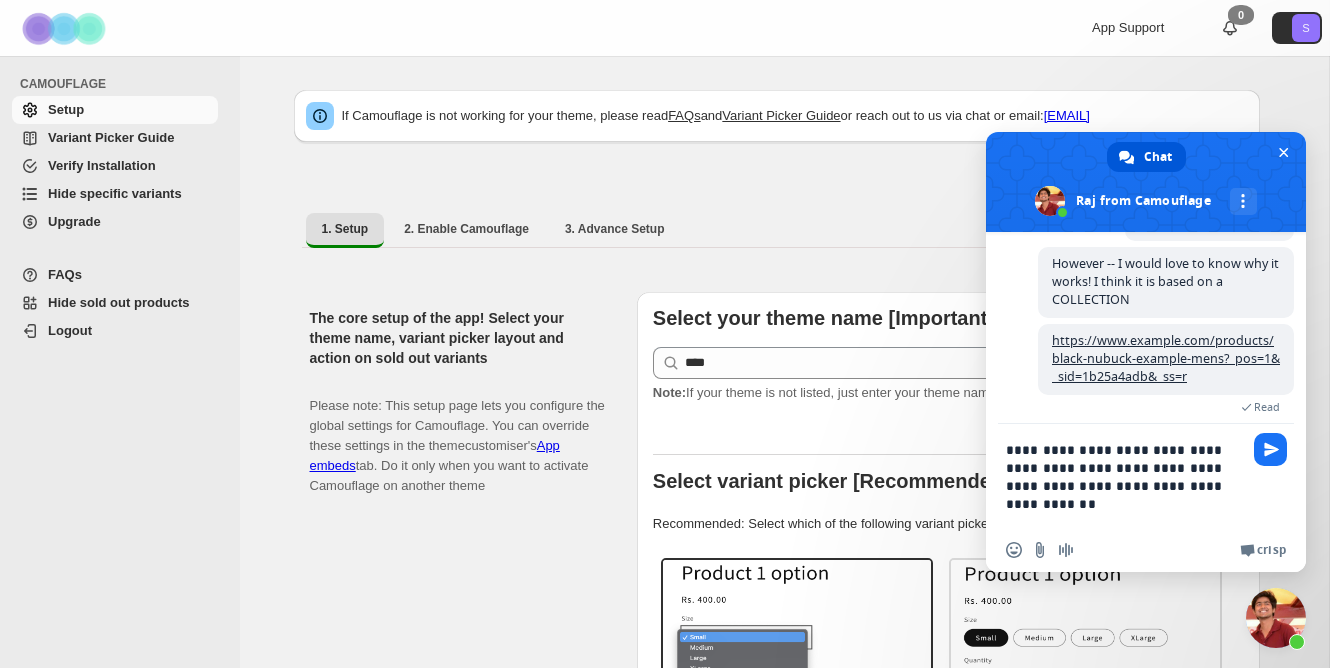 type on "**********" 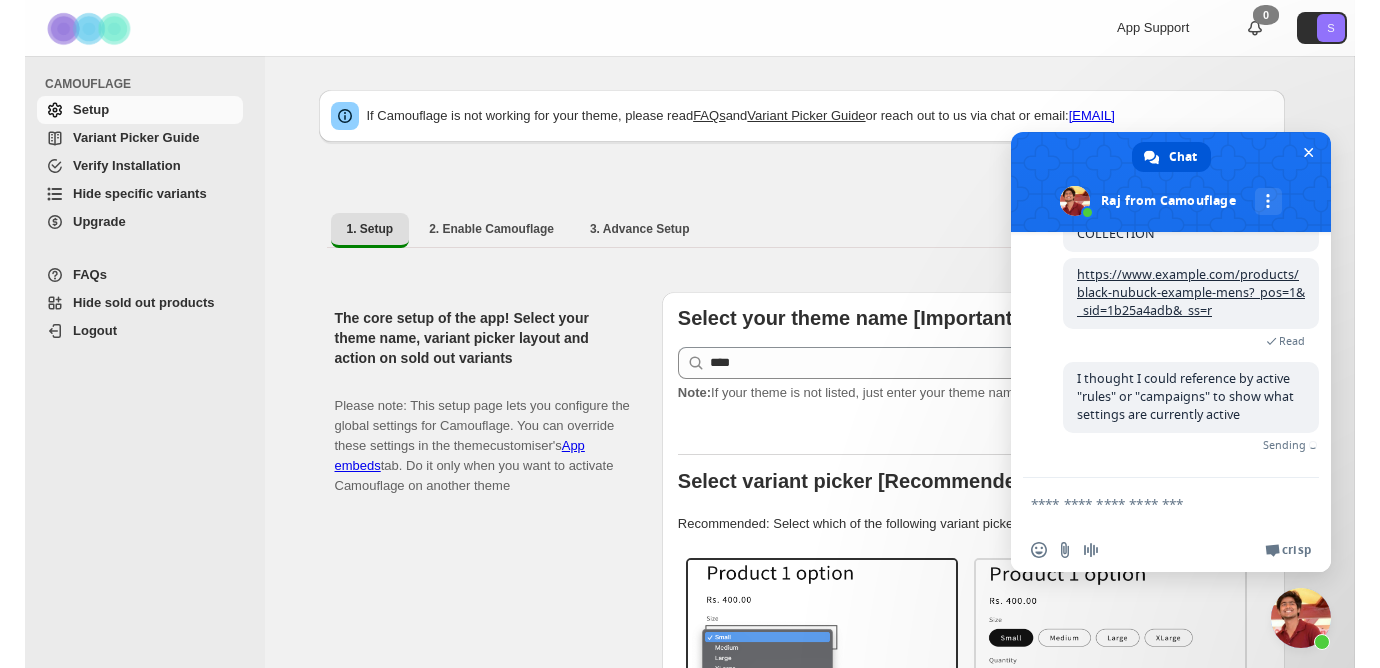 scroll, scrollTop: 624, scrollLeft: 0, axis: vertical 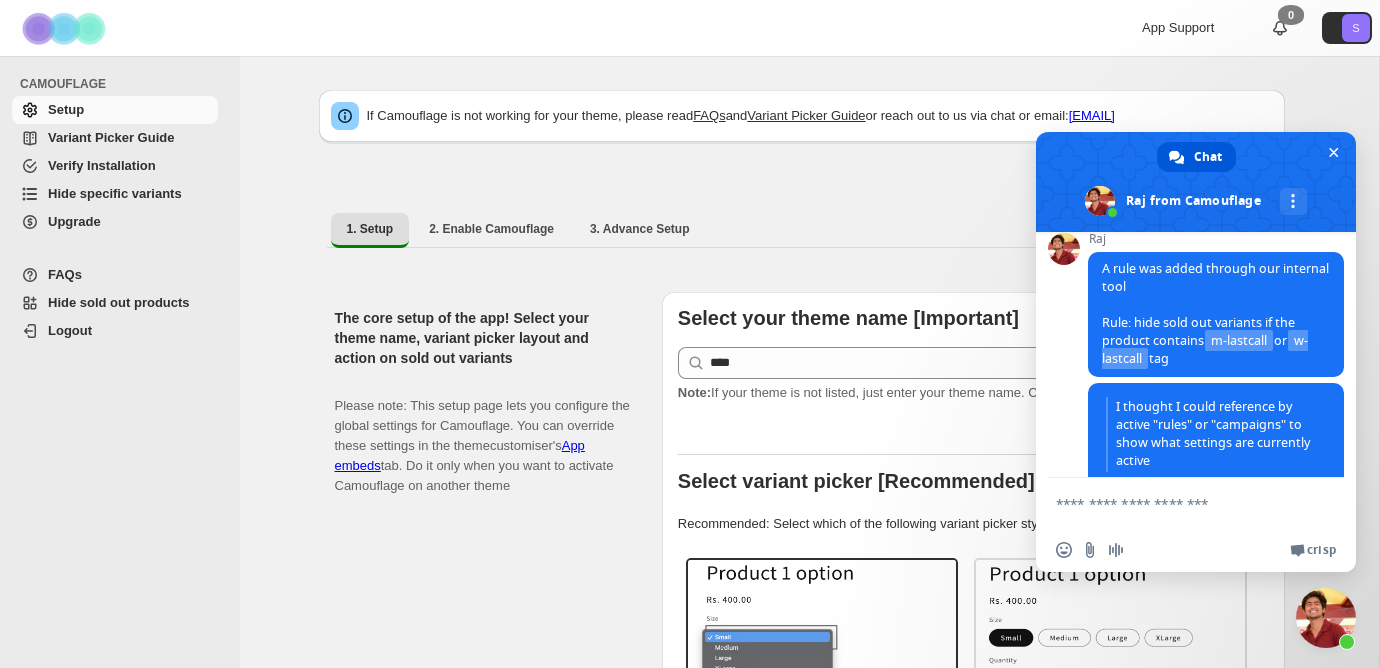 click at bounding box center [1176, 503] 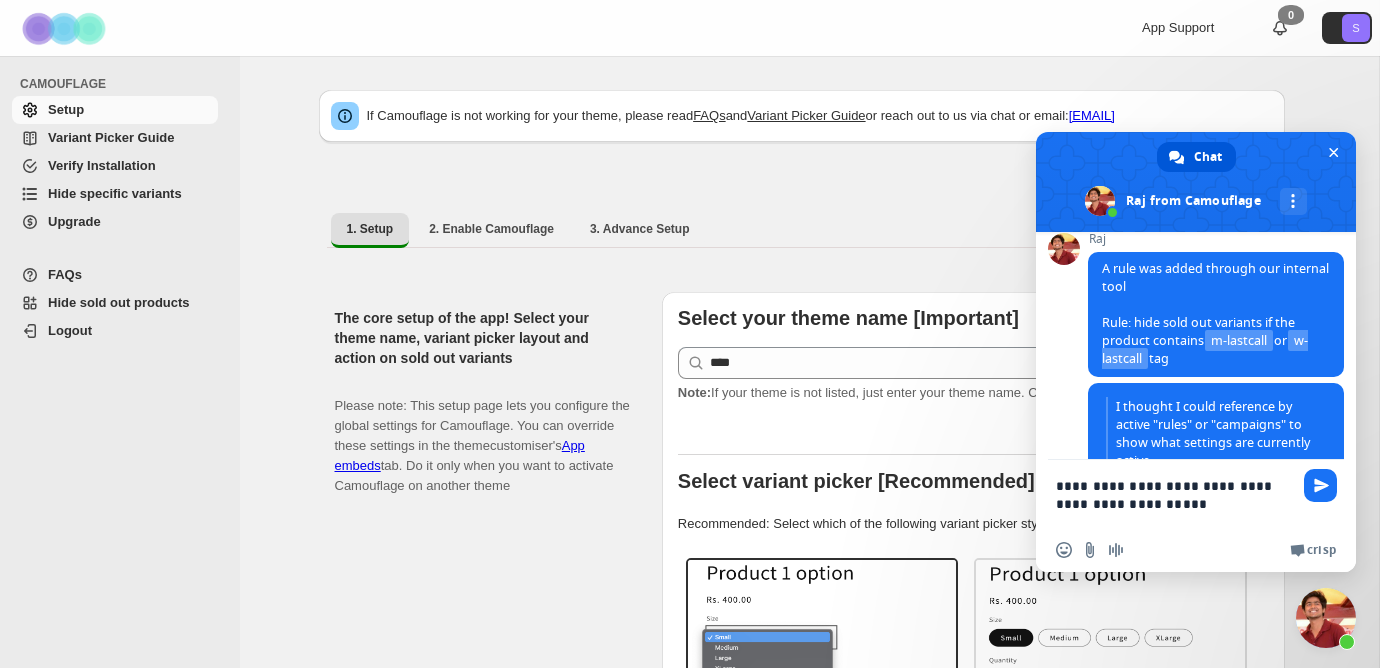 type on "**********" 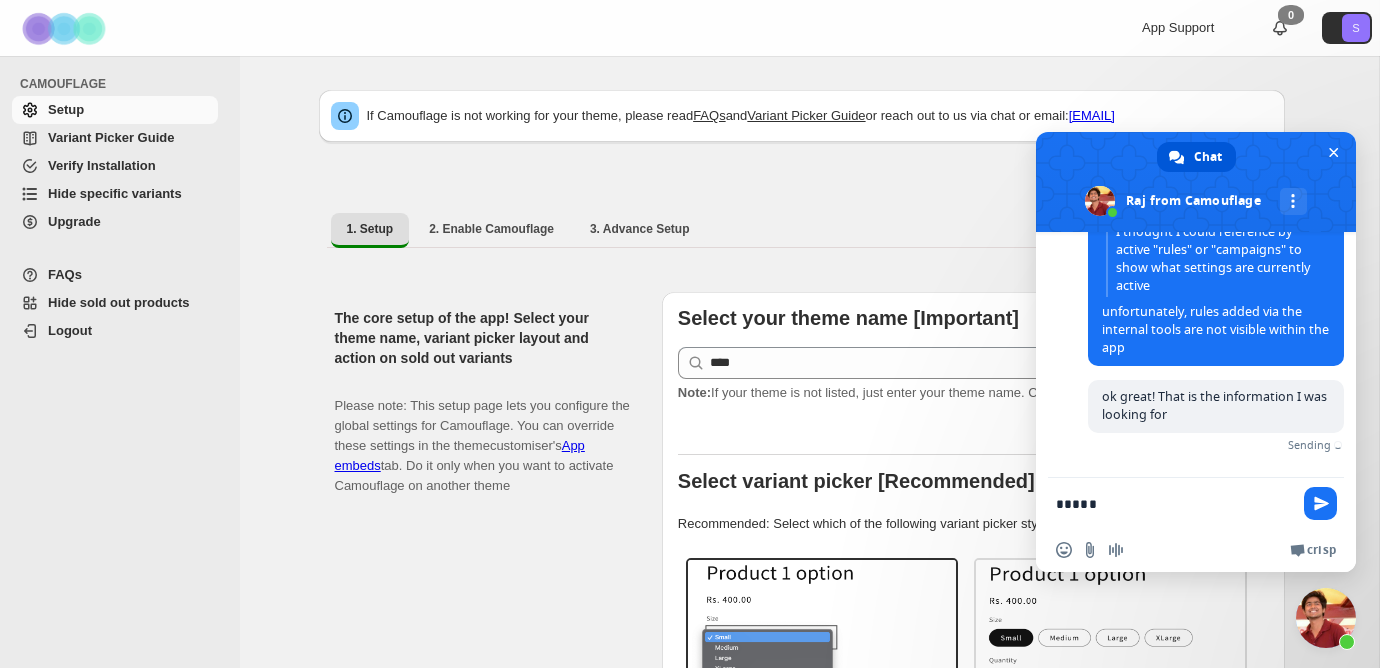 scroll, scrollTop: 1021, scrollLeft: 0, axis: vertical 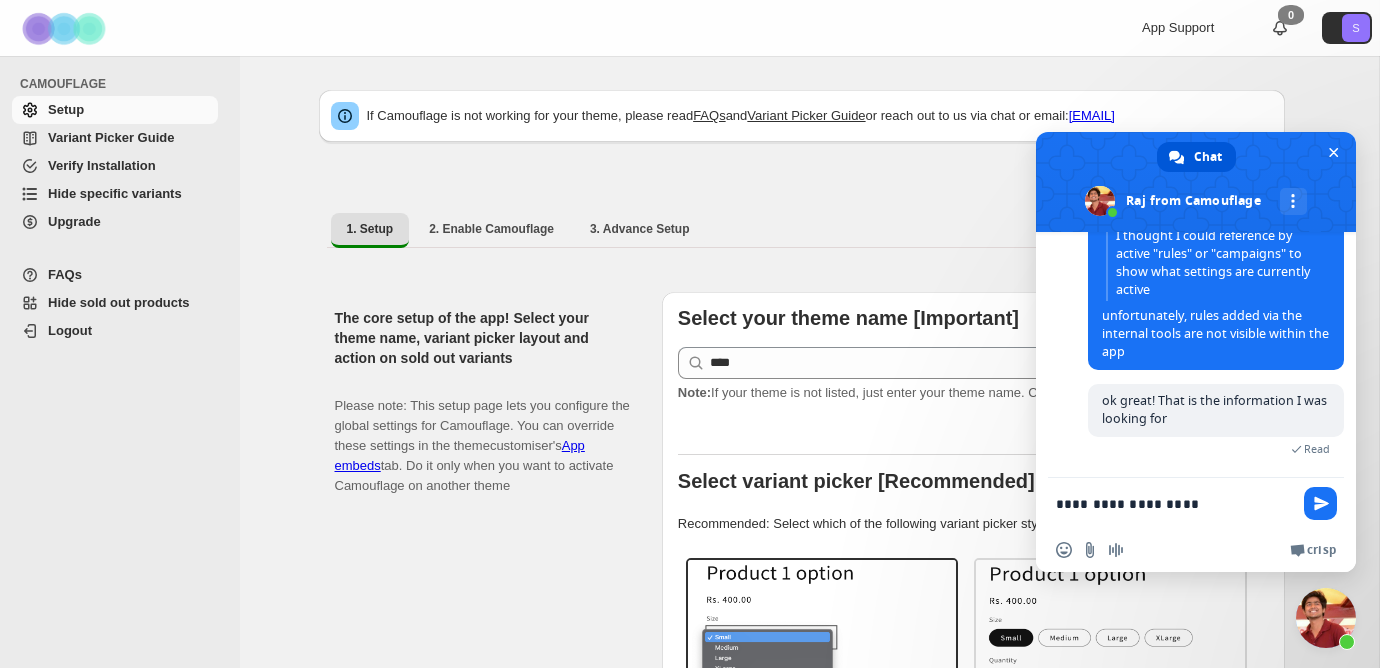 type on "**********" 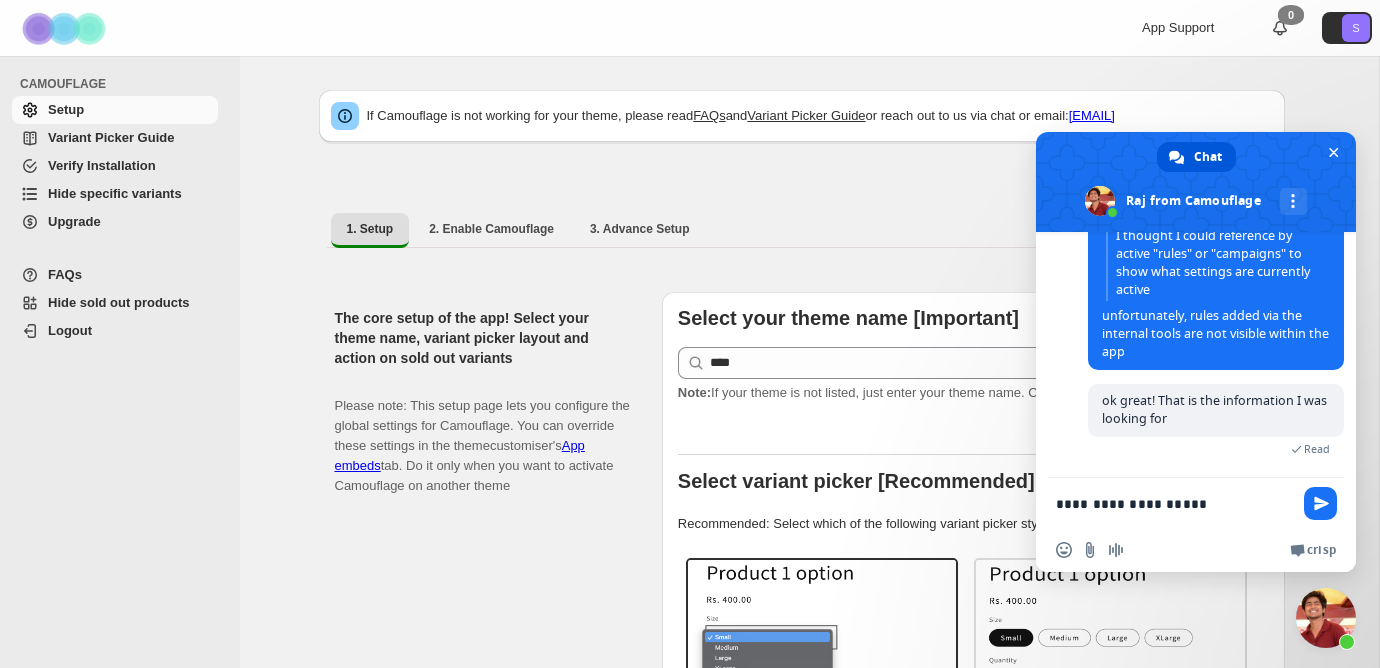 type 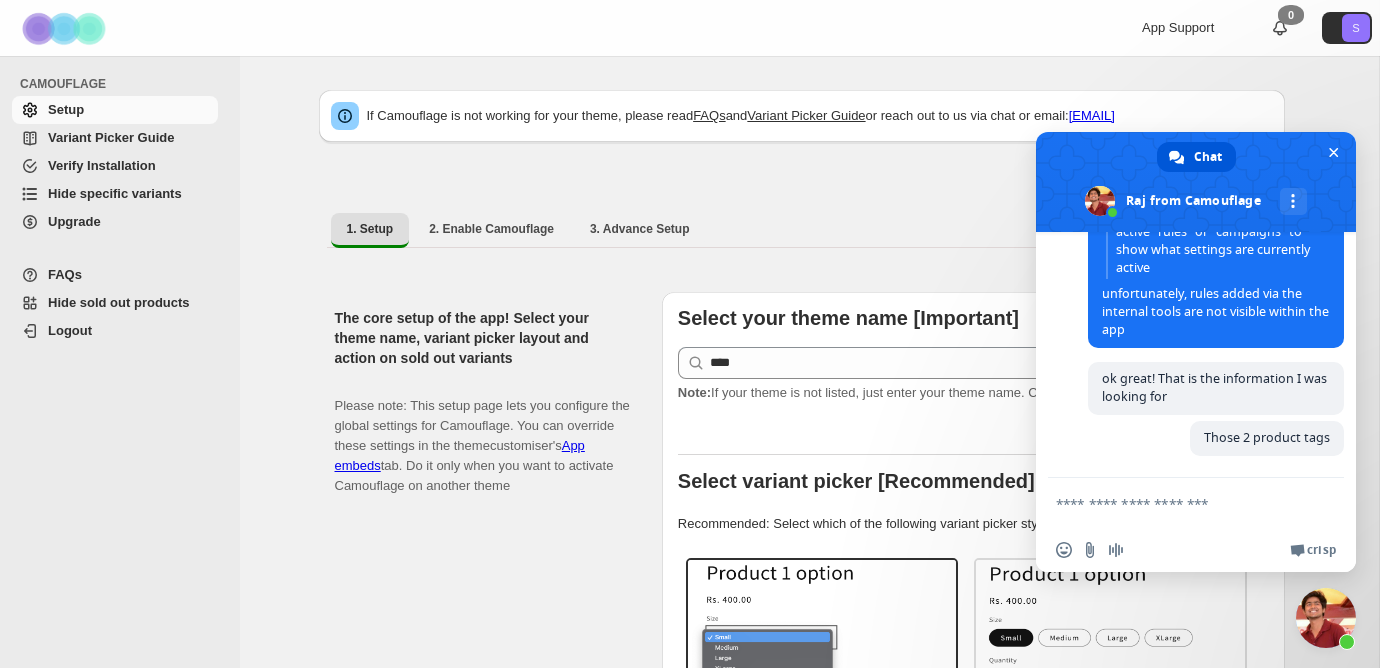 scroll, scrollTop: 1043, scrollLeft: 0, axis: vertical 